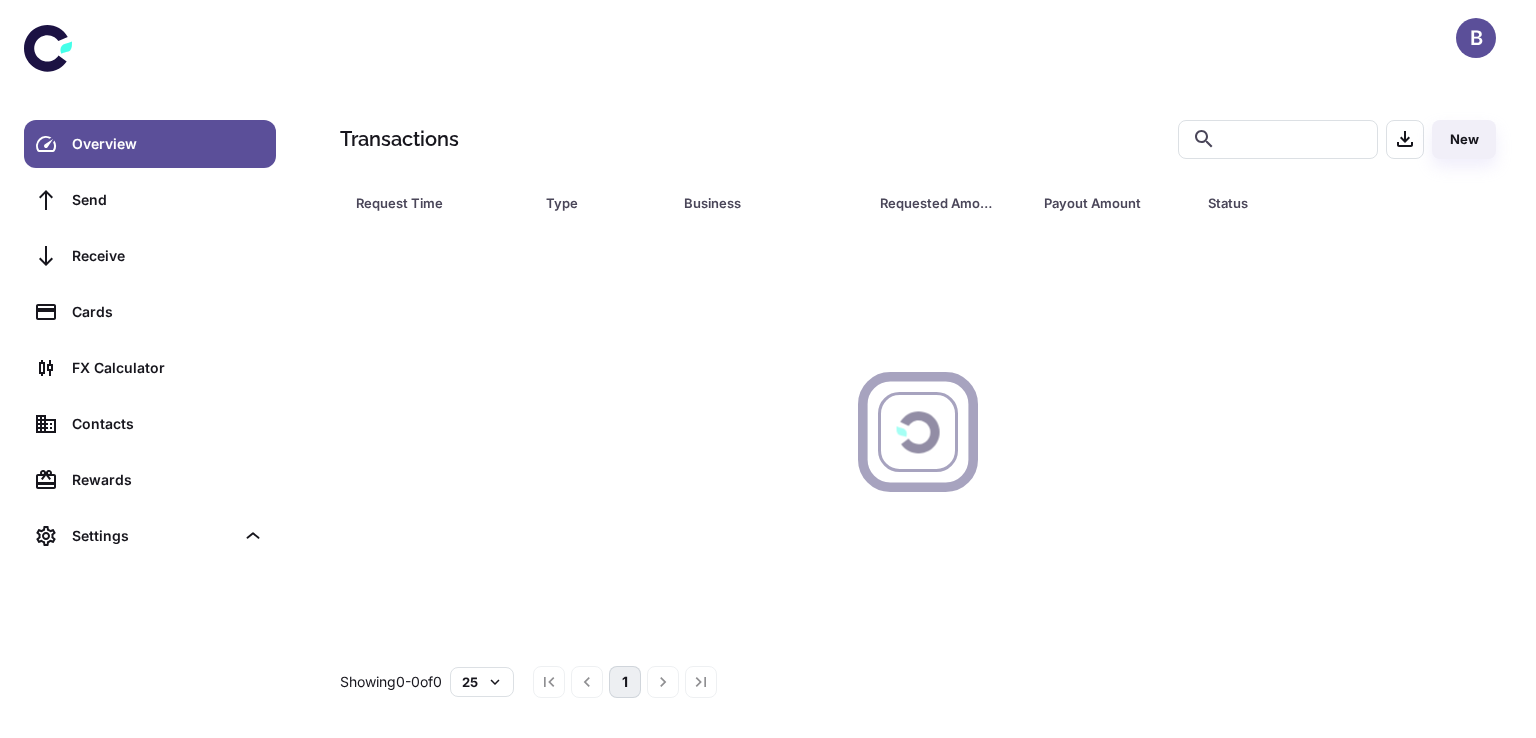 scroll, scrollTop: 0, scrollLeft: 0, axis: both 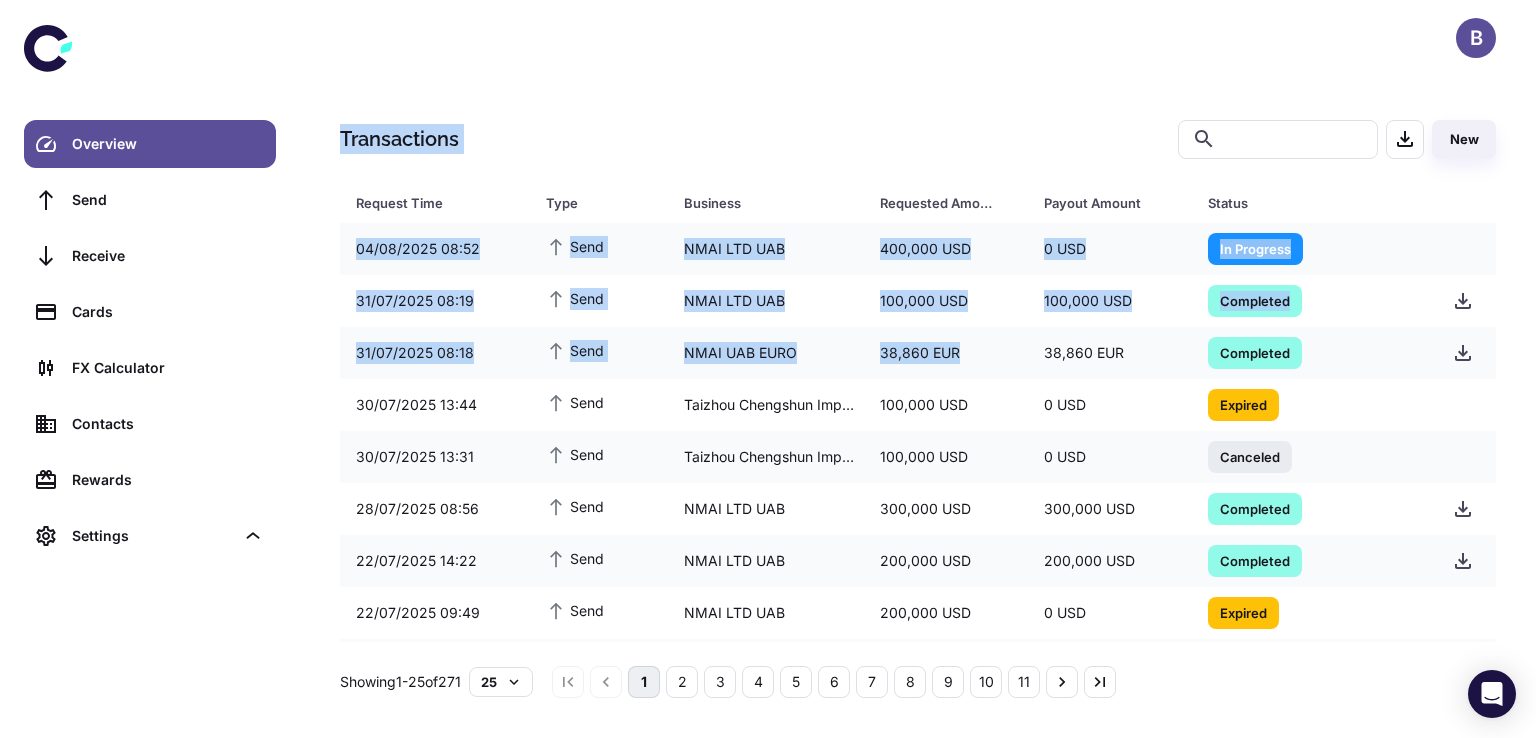 drag, startPoint x: 965, startPoint y: 343, endPoint x: 830, endPoint y: 1, distance: 367.68057 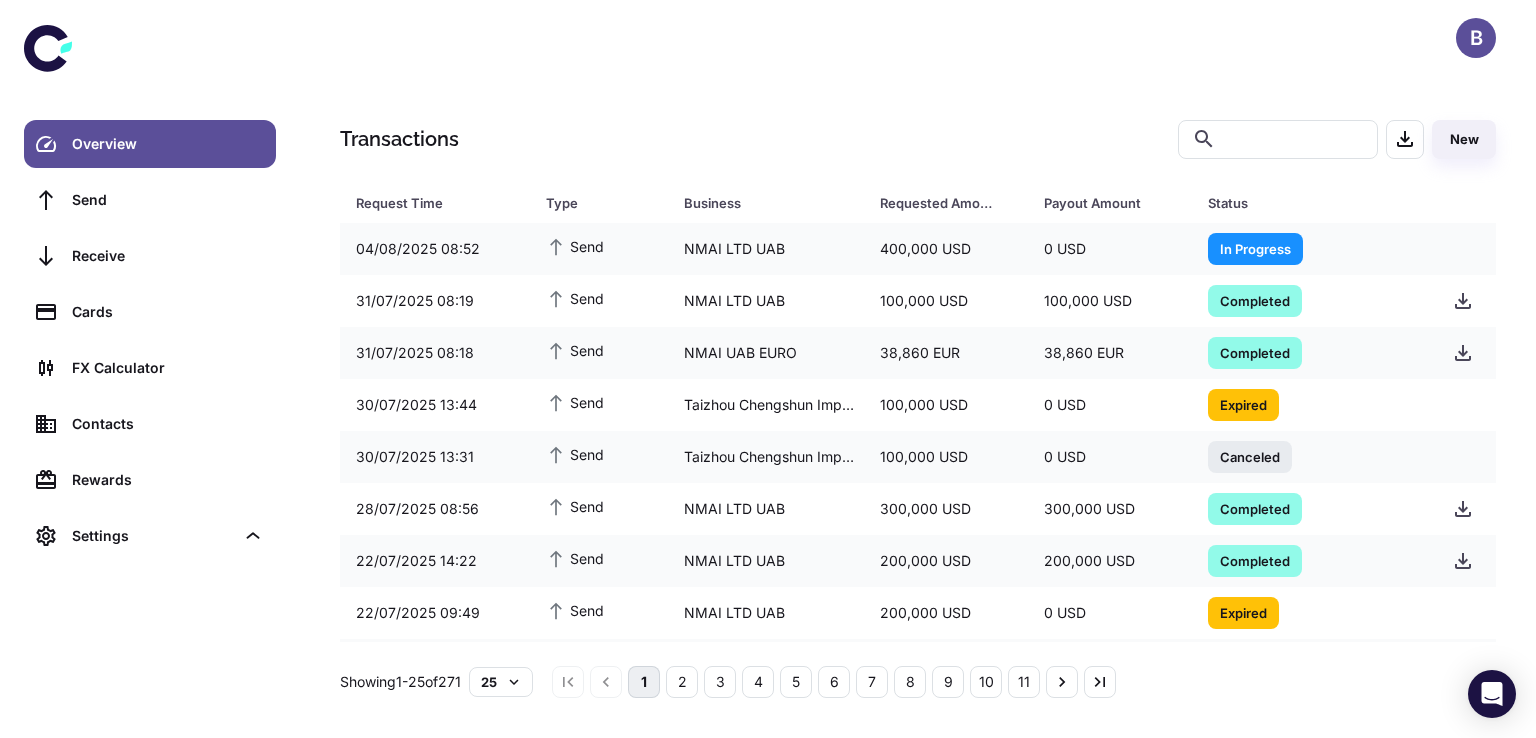 click on "B" at bounding box center (918, 38) 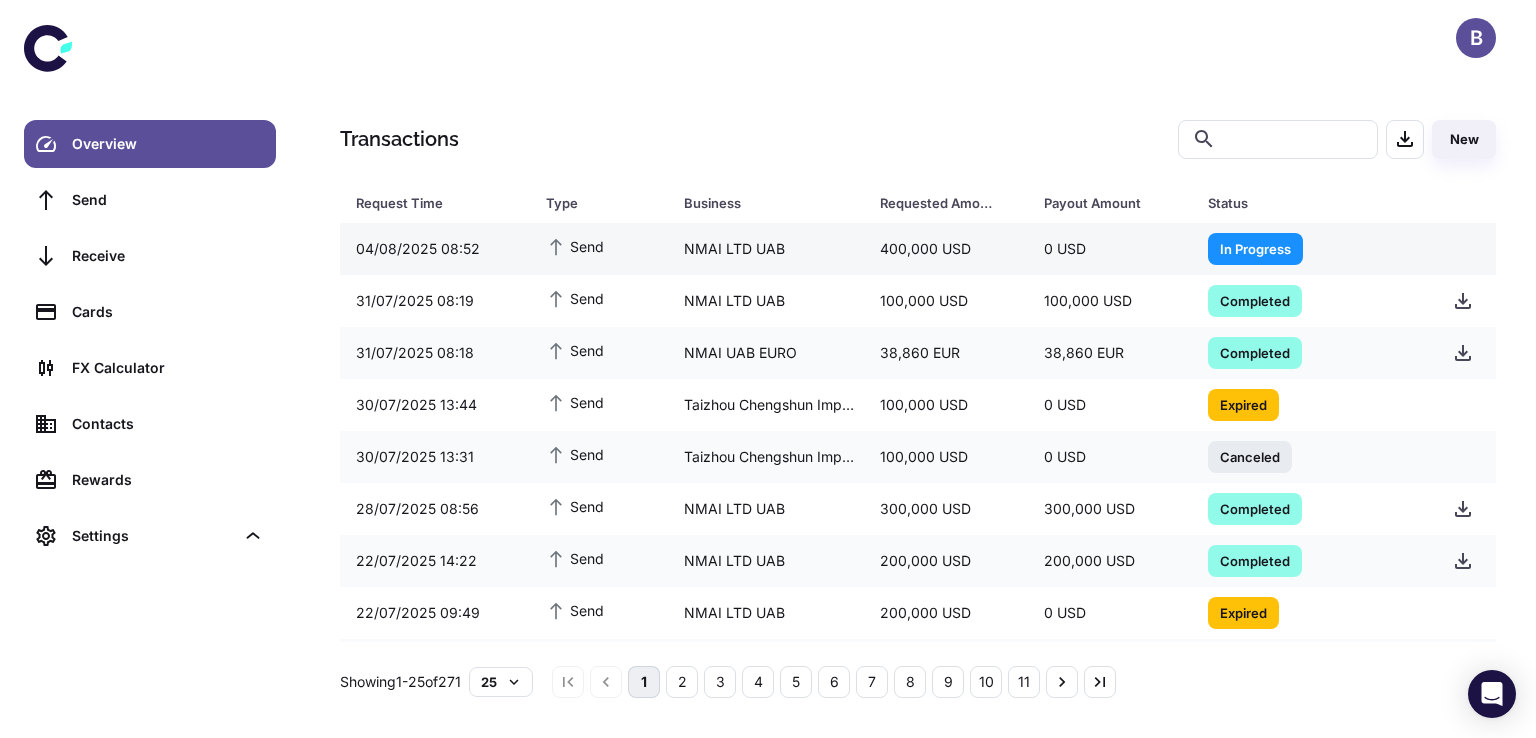 click on "In Progress" at bounding box center [1255, 248] 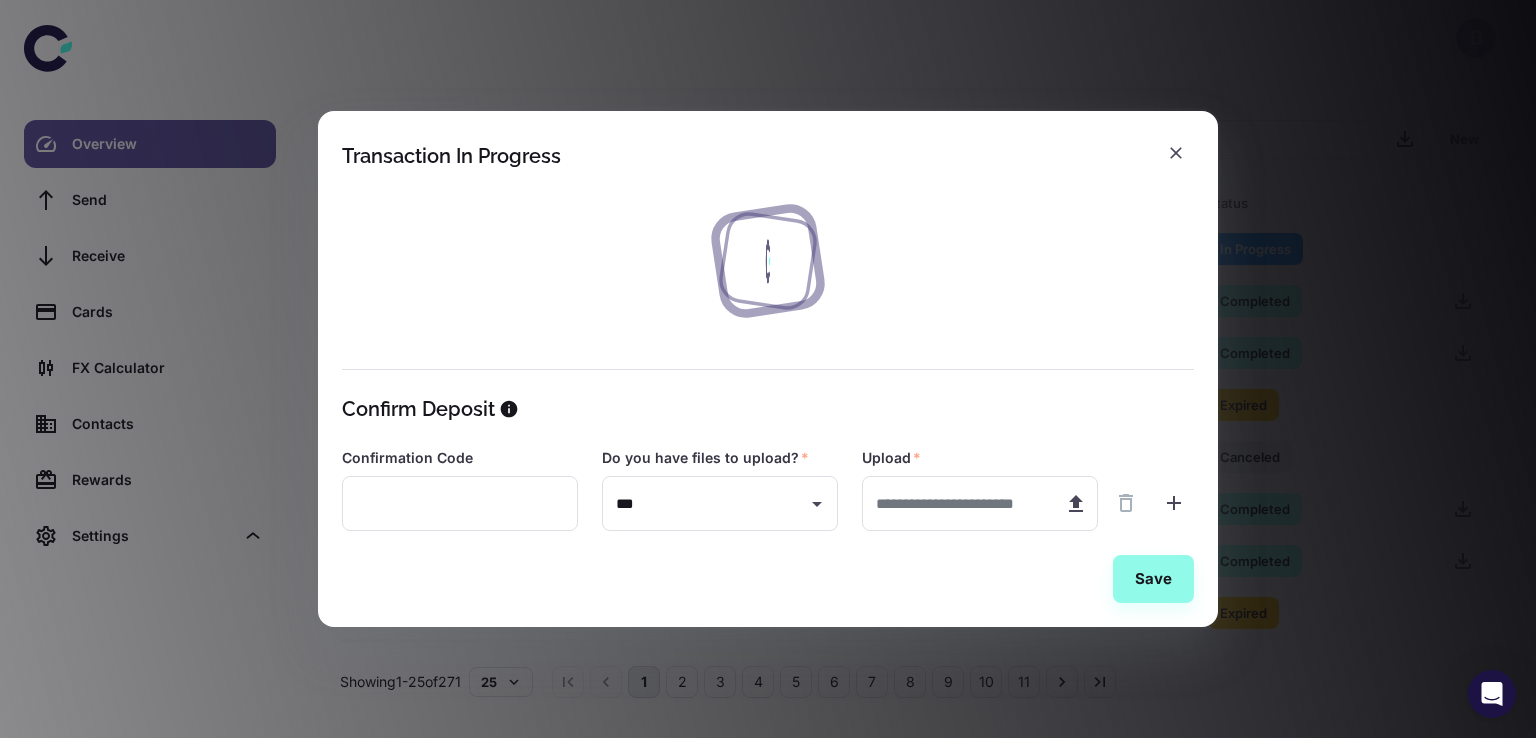 type on "***" 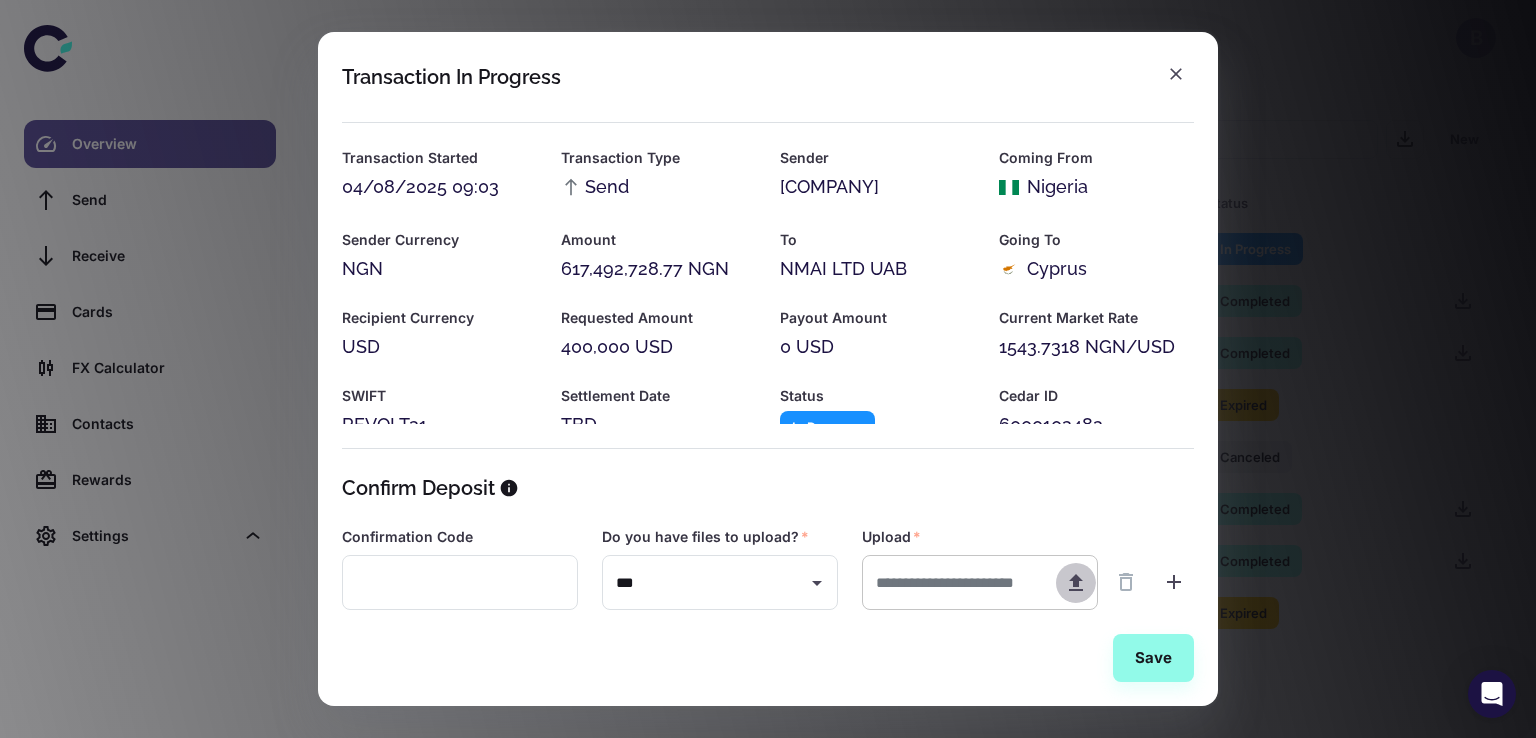 click 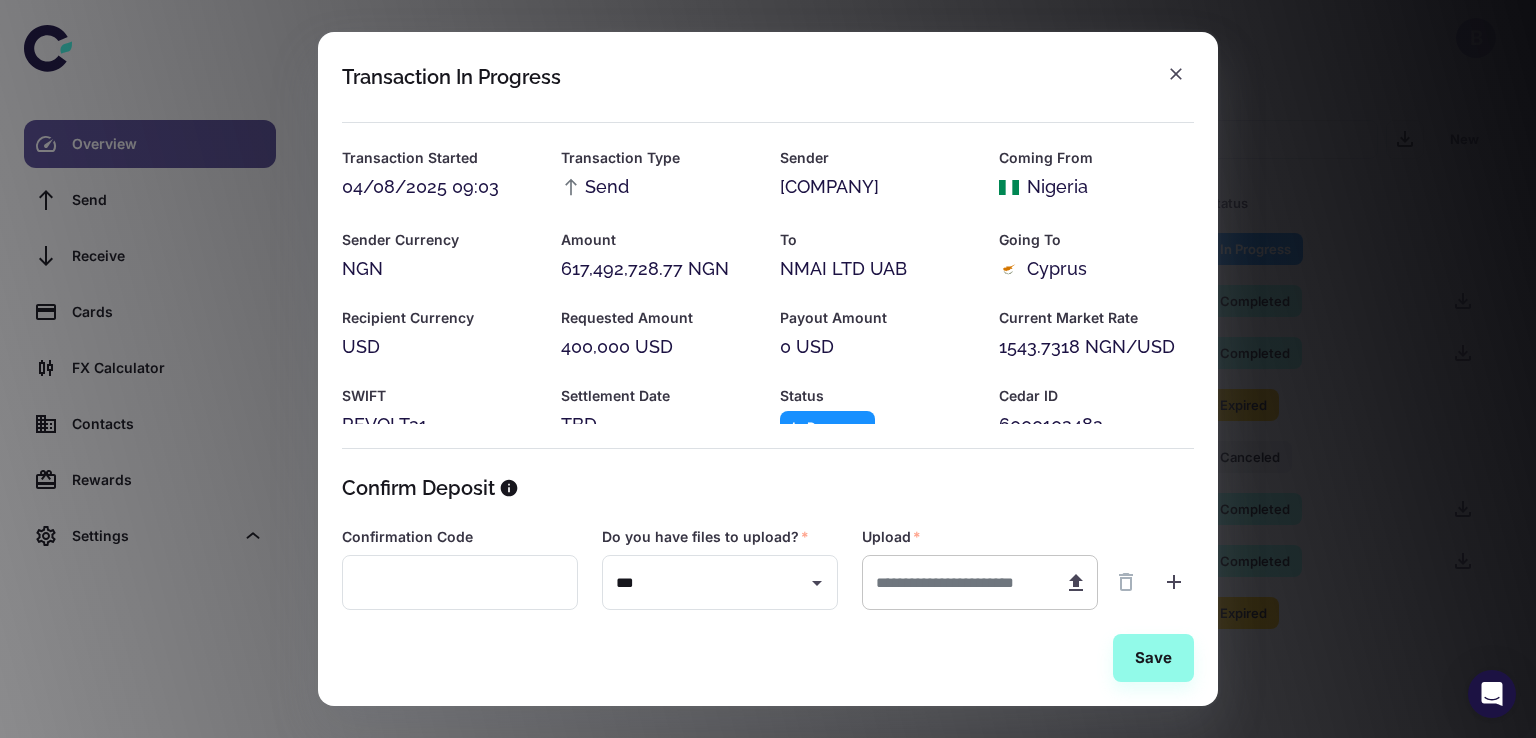 type on "**********" 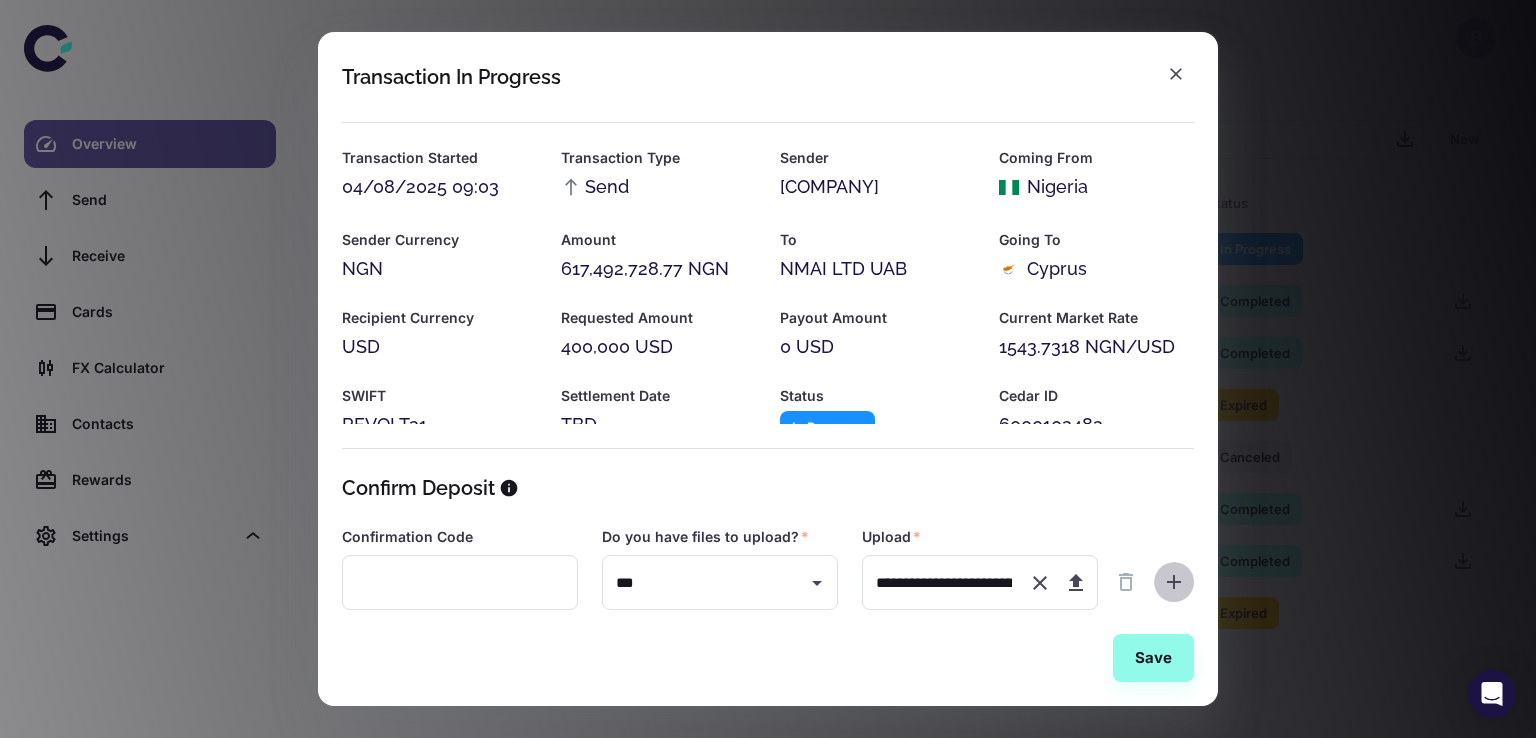 click 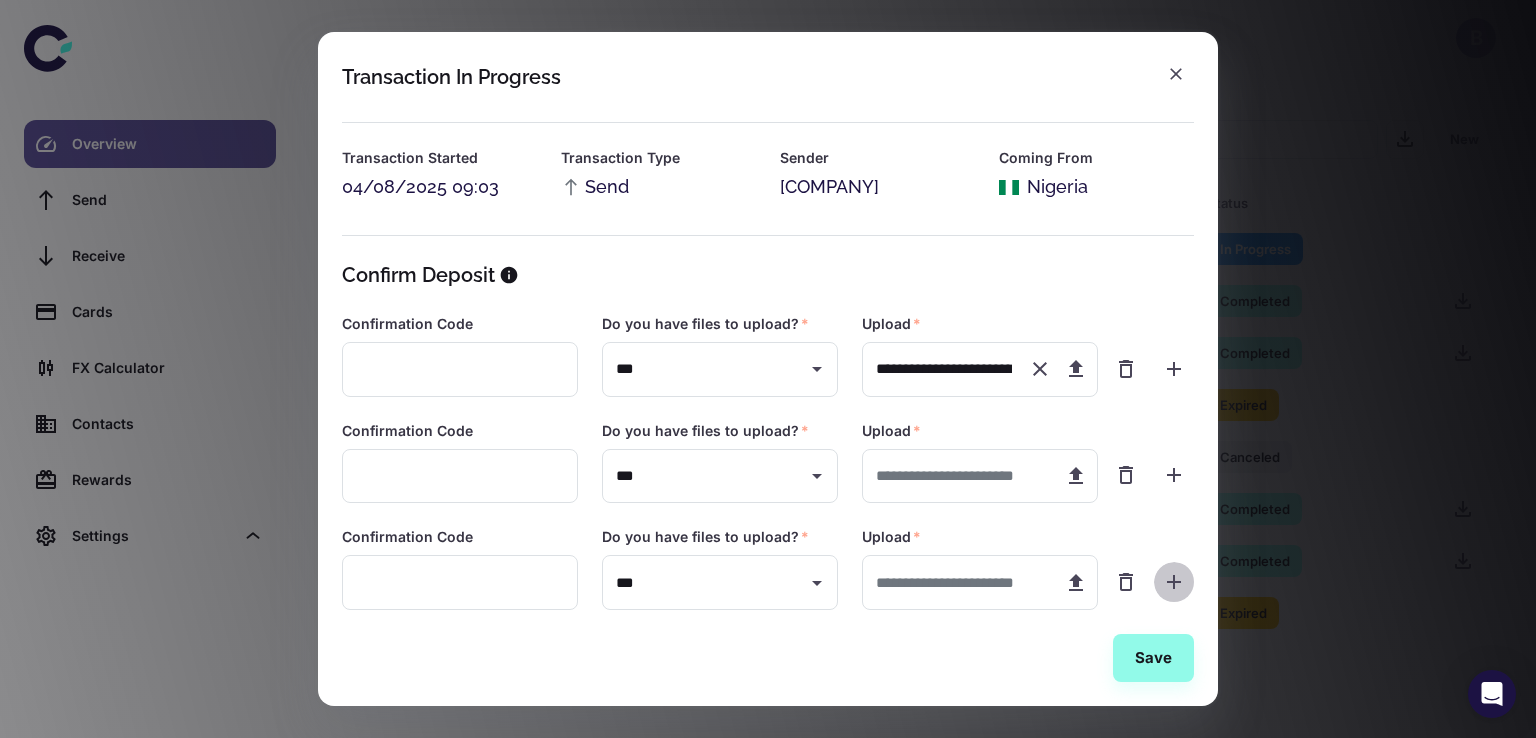 click 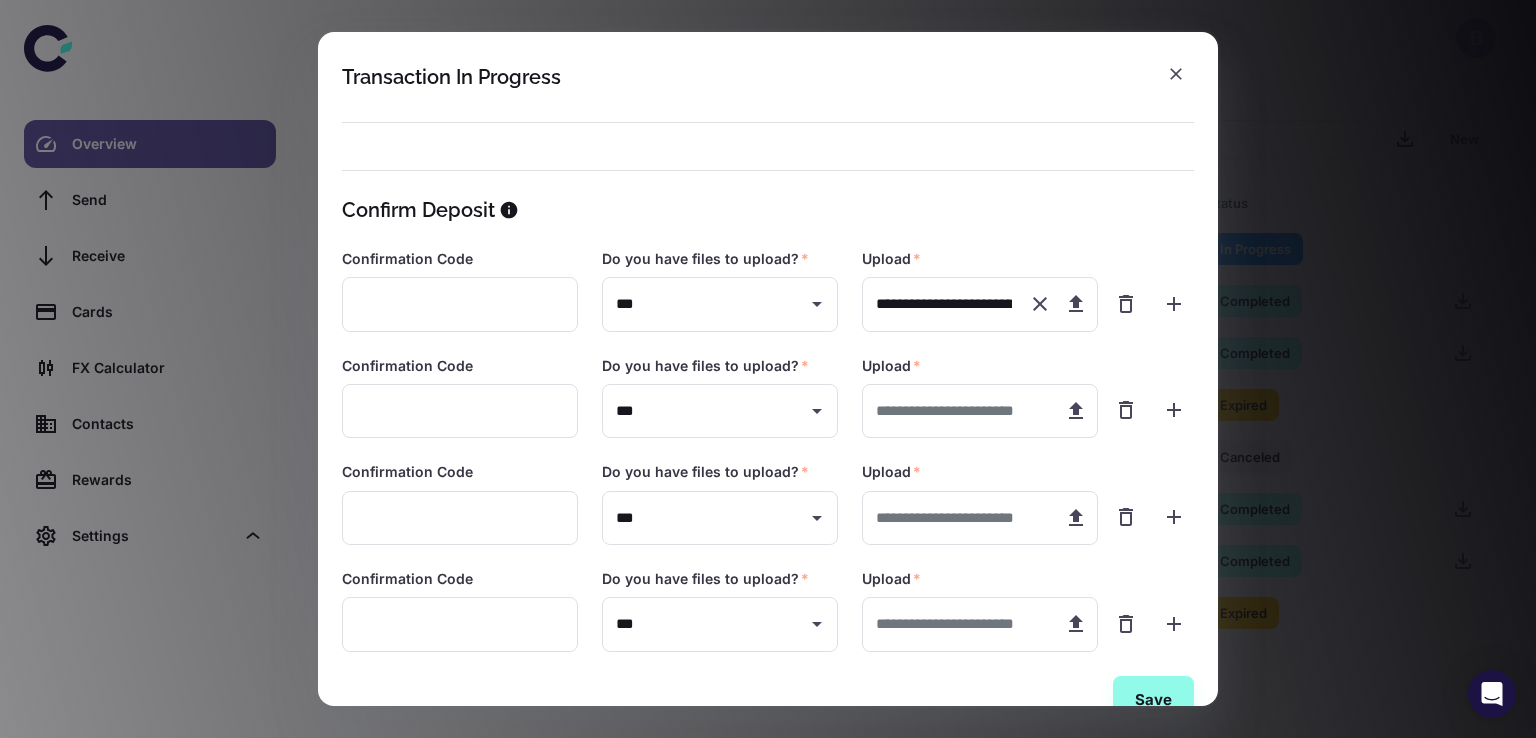 click on "Confirmation Code ​ Do you have files to upload?   * *** ​ Upload   * ​" at bounding box center [768, 610] 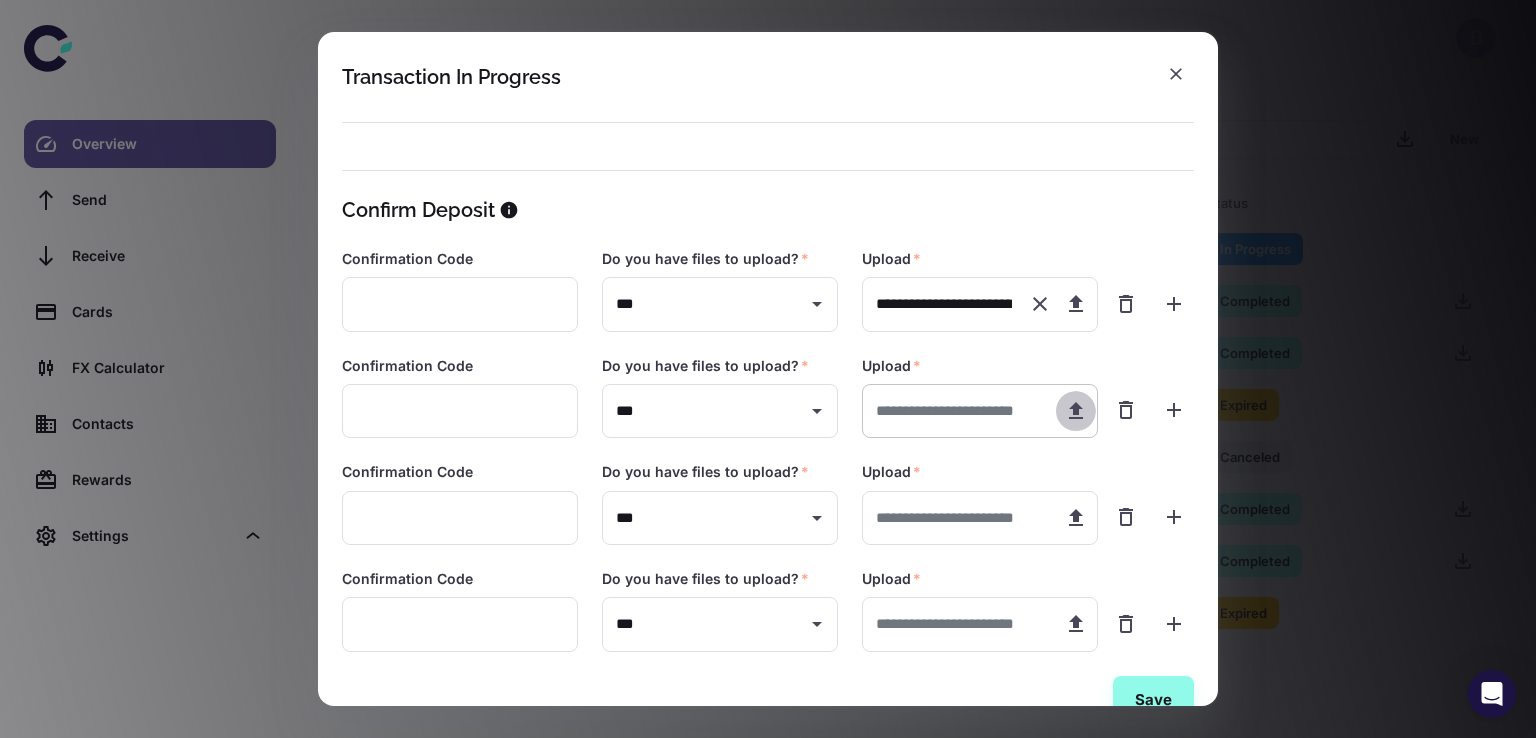 click 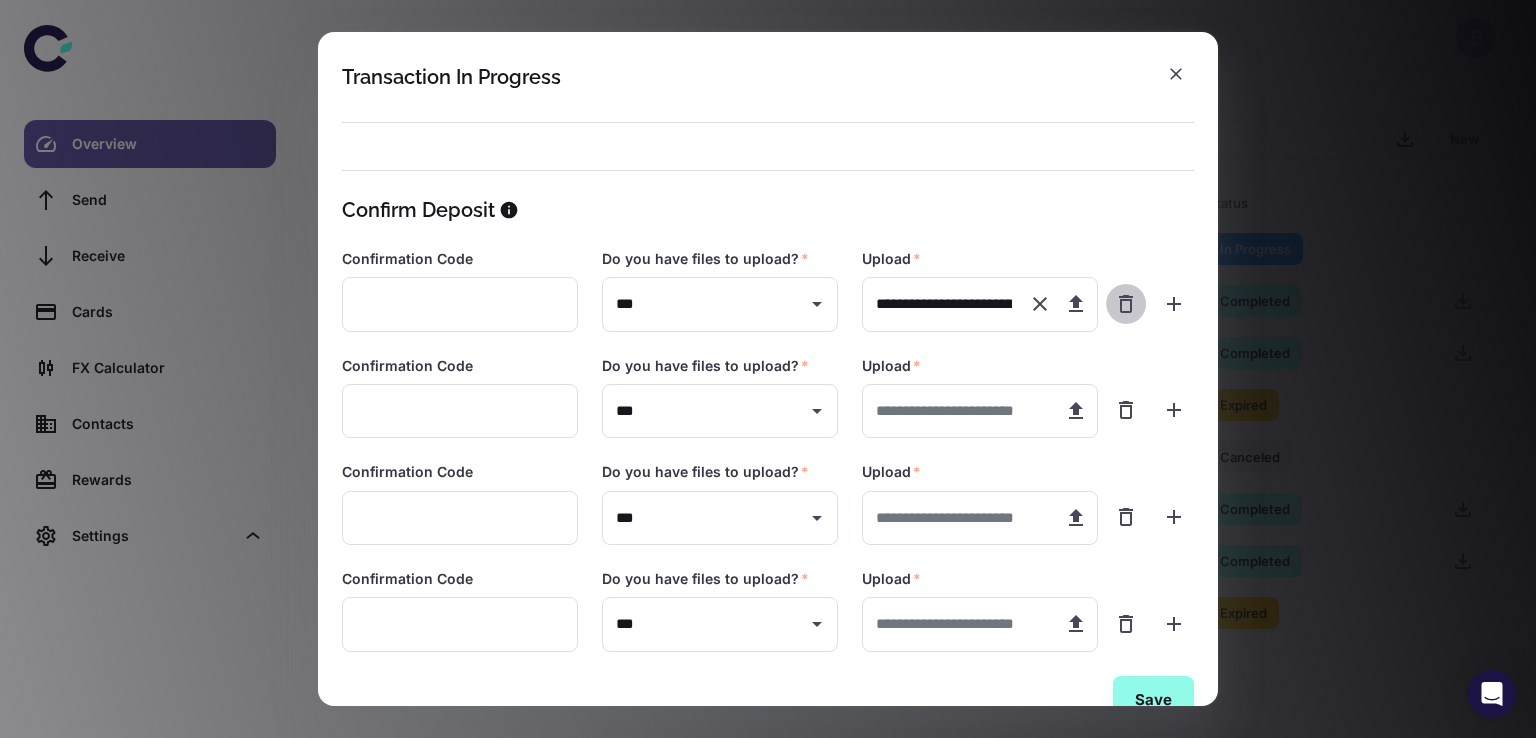 click 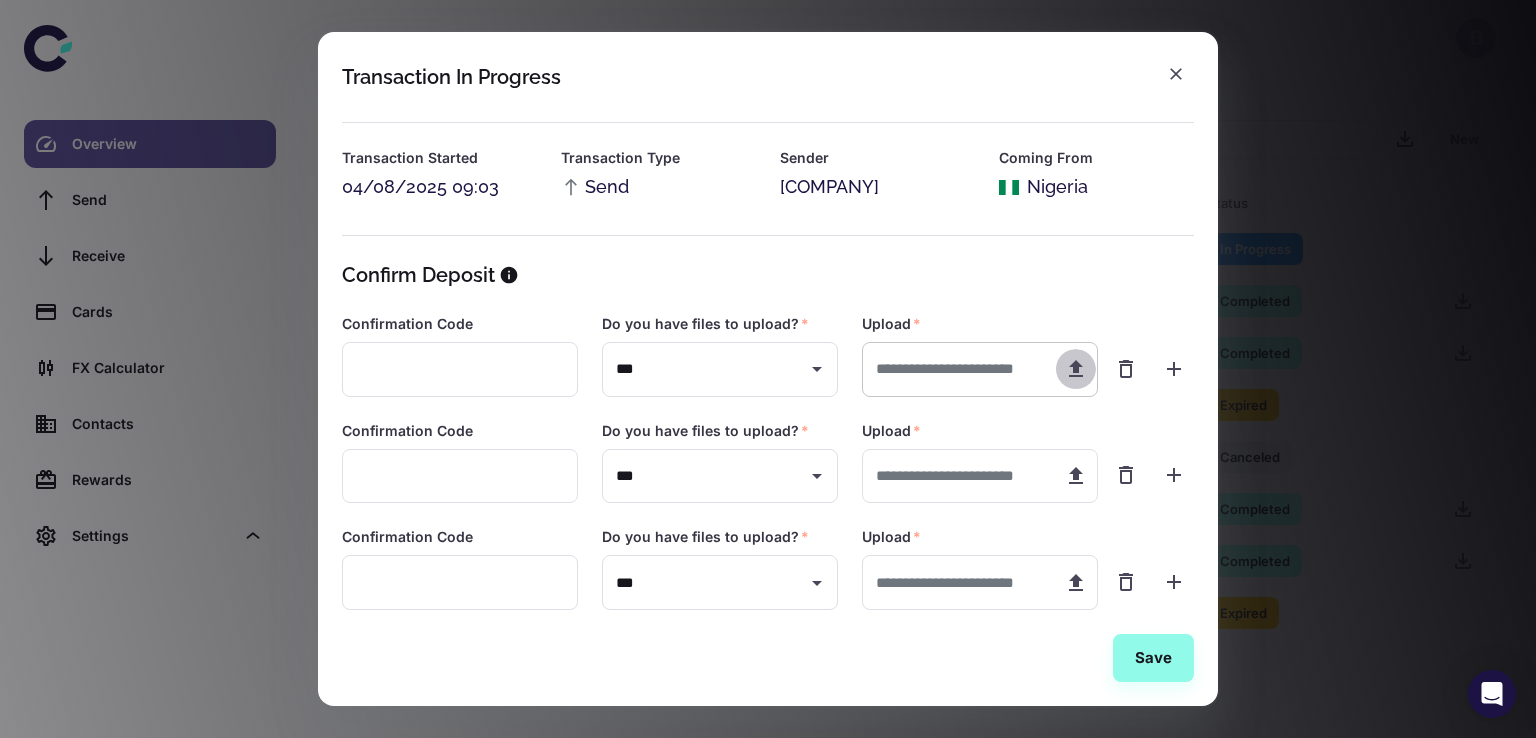 click 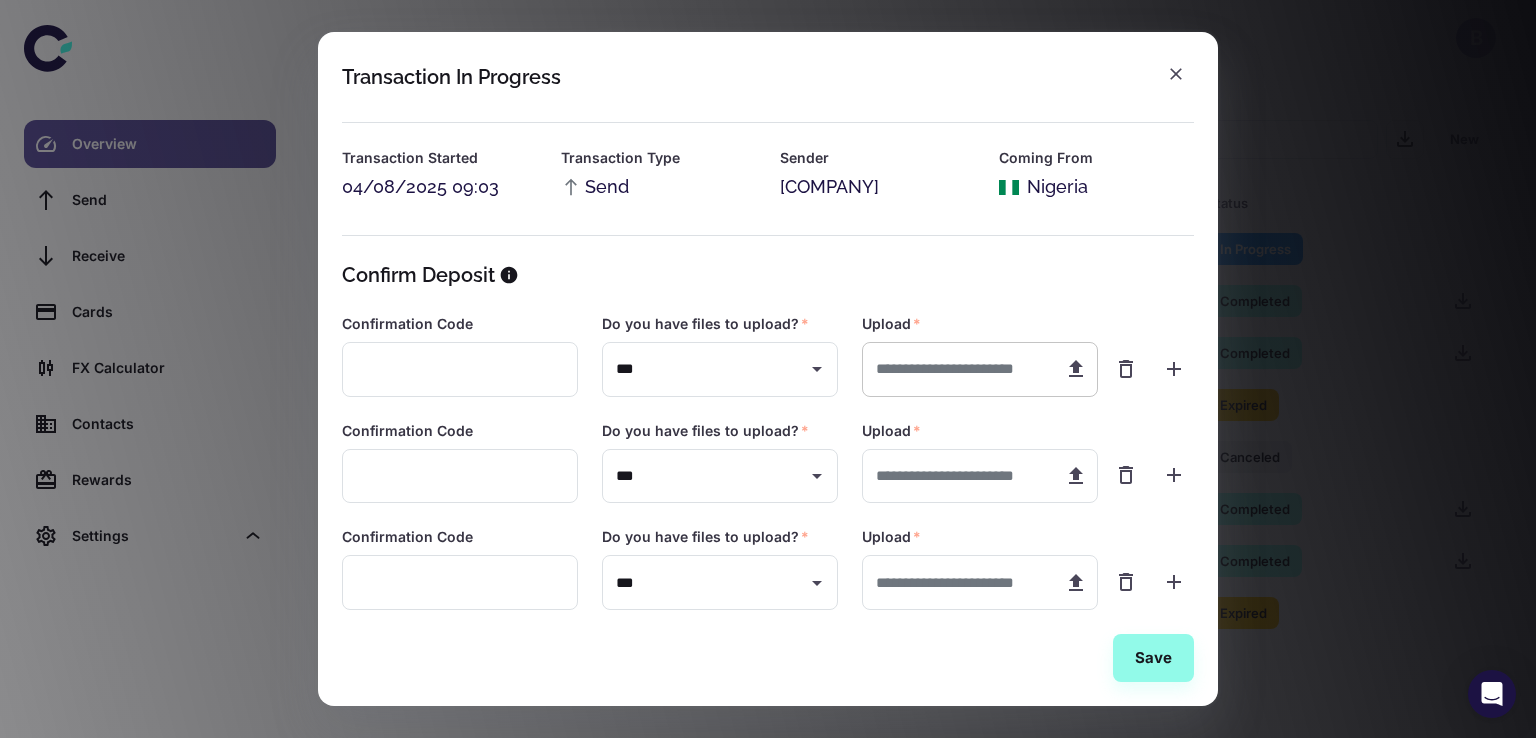 type on "**********" 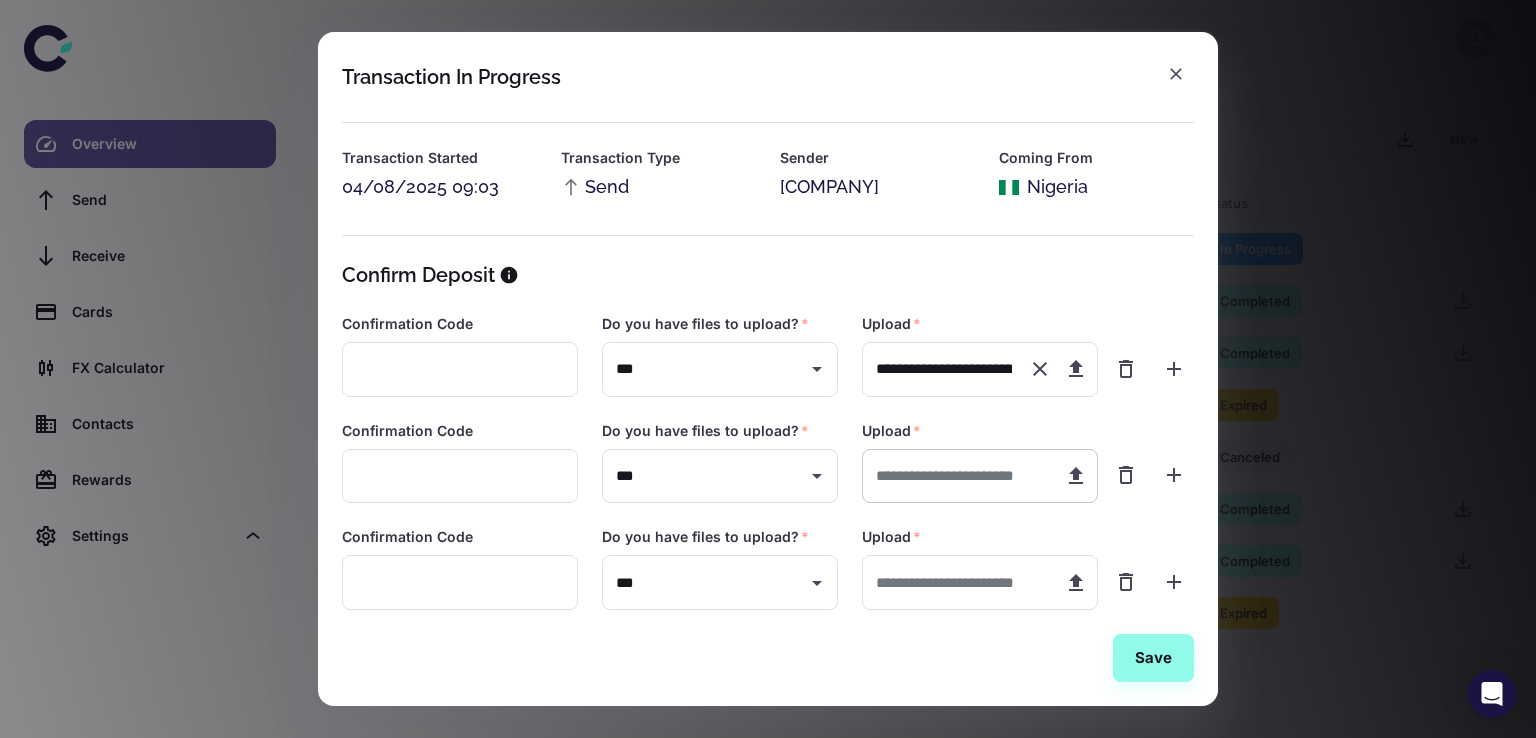 click 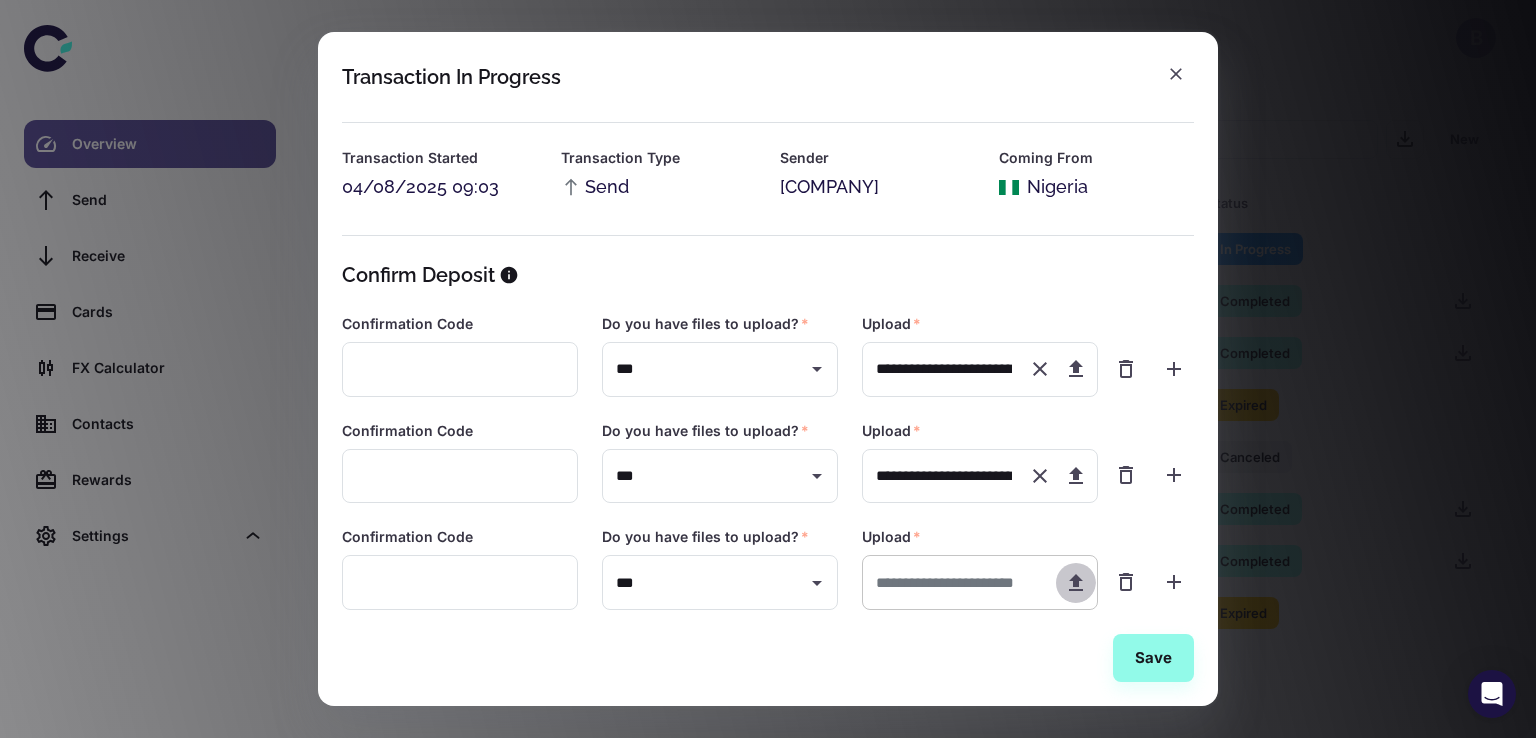 click 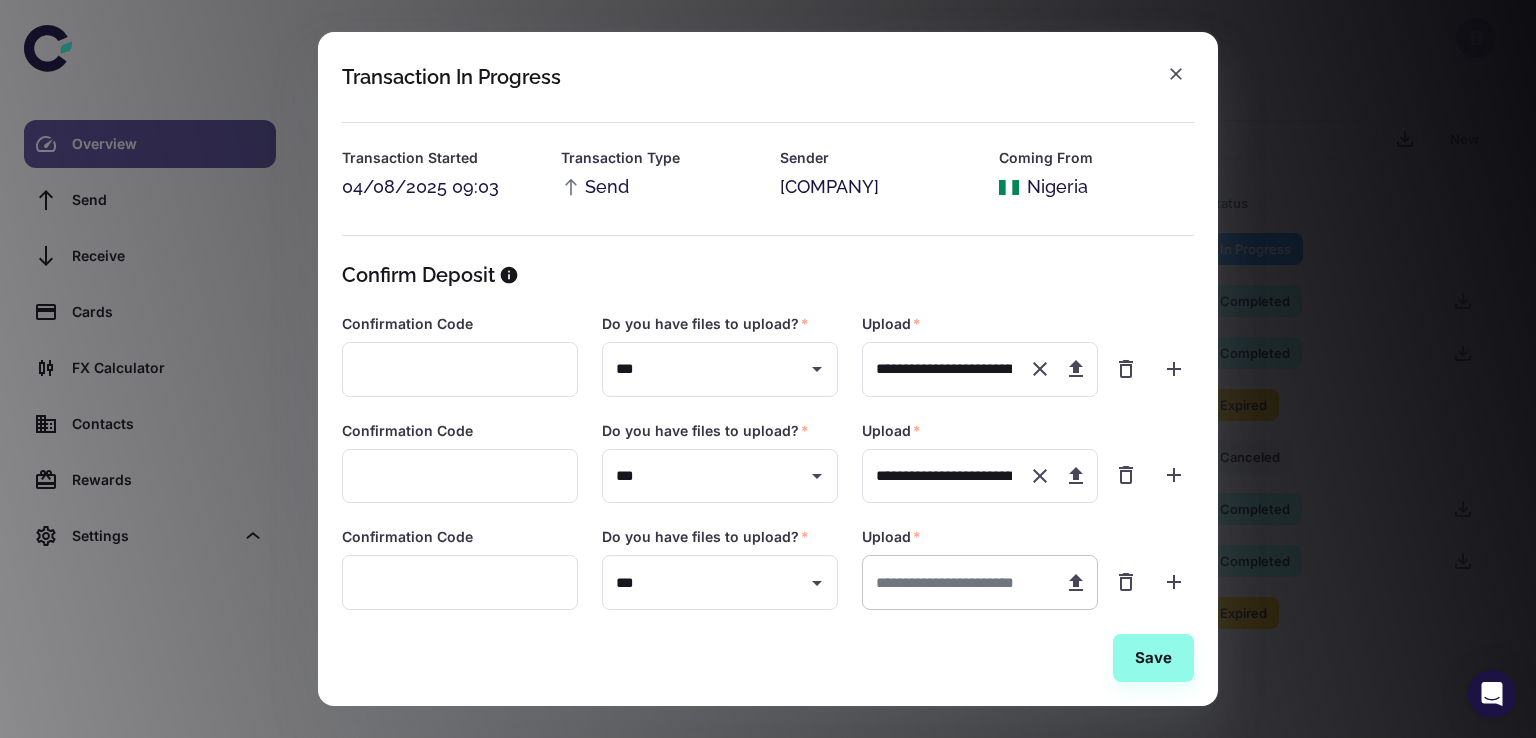 type on "**********" 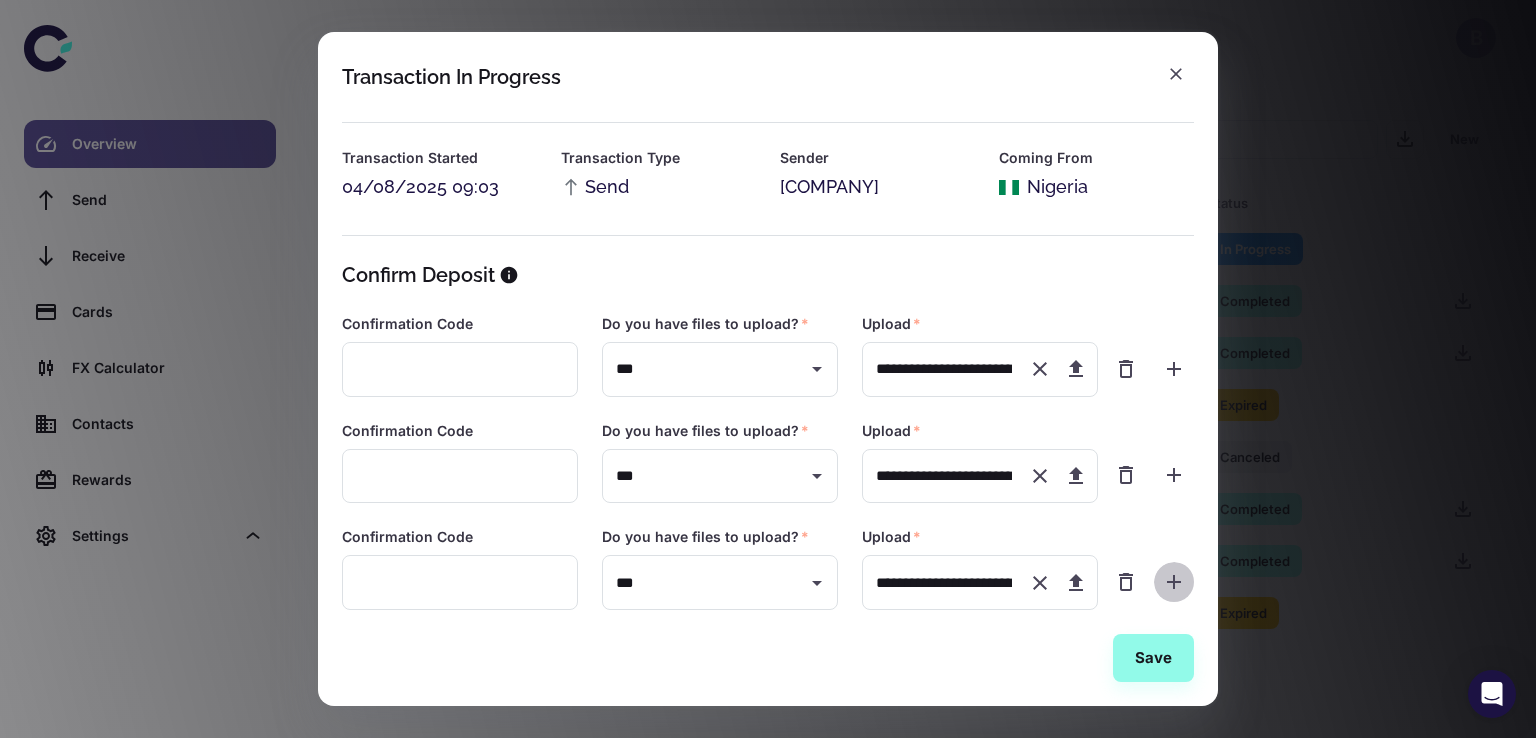 click 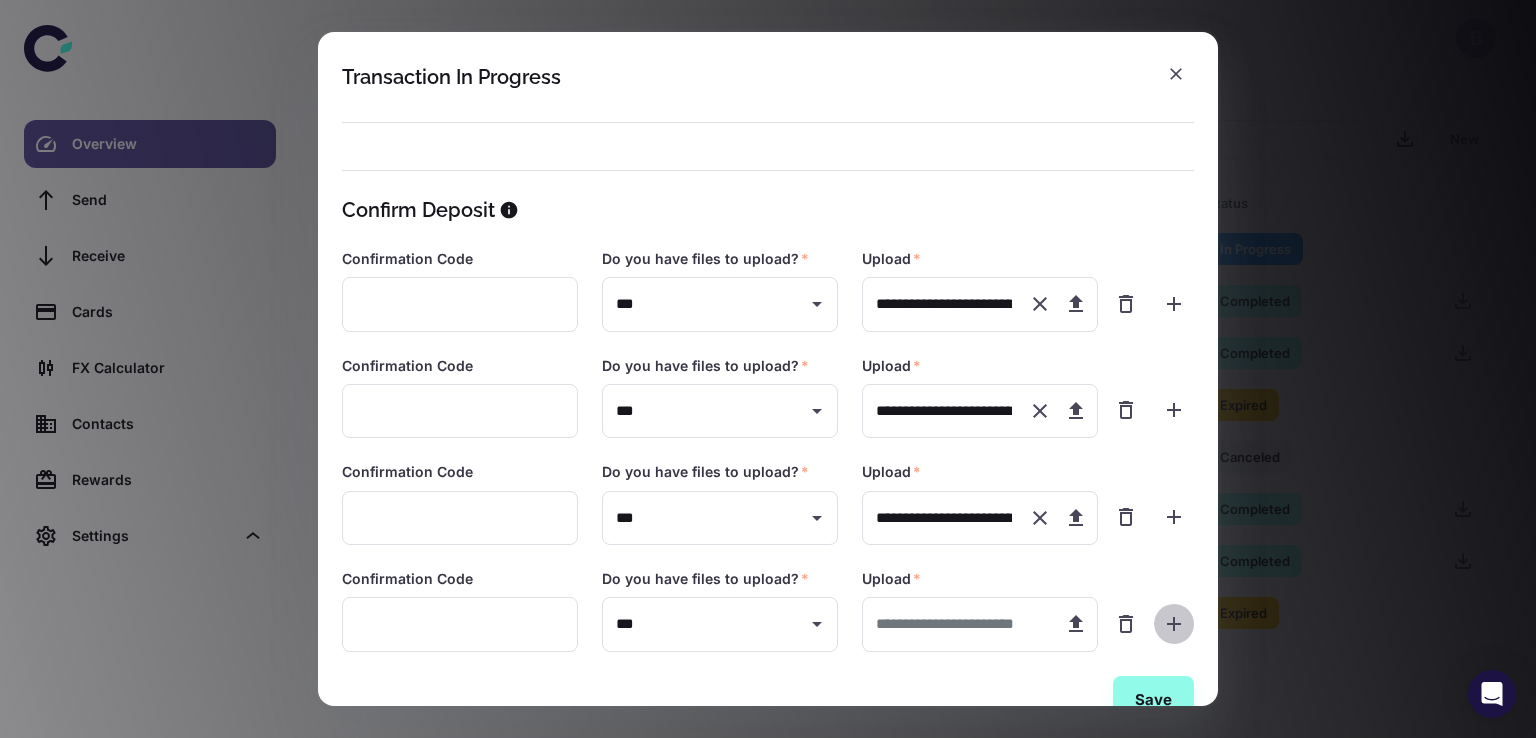 click 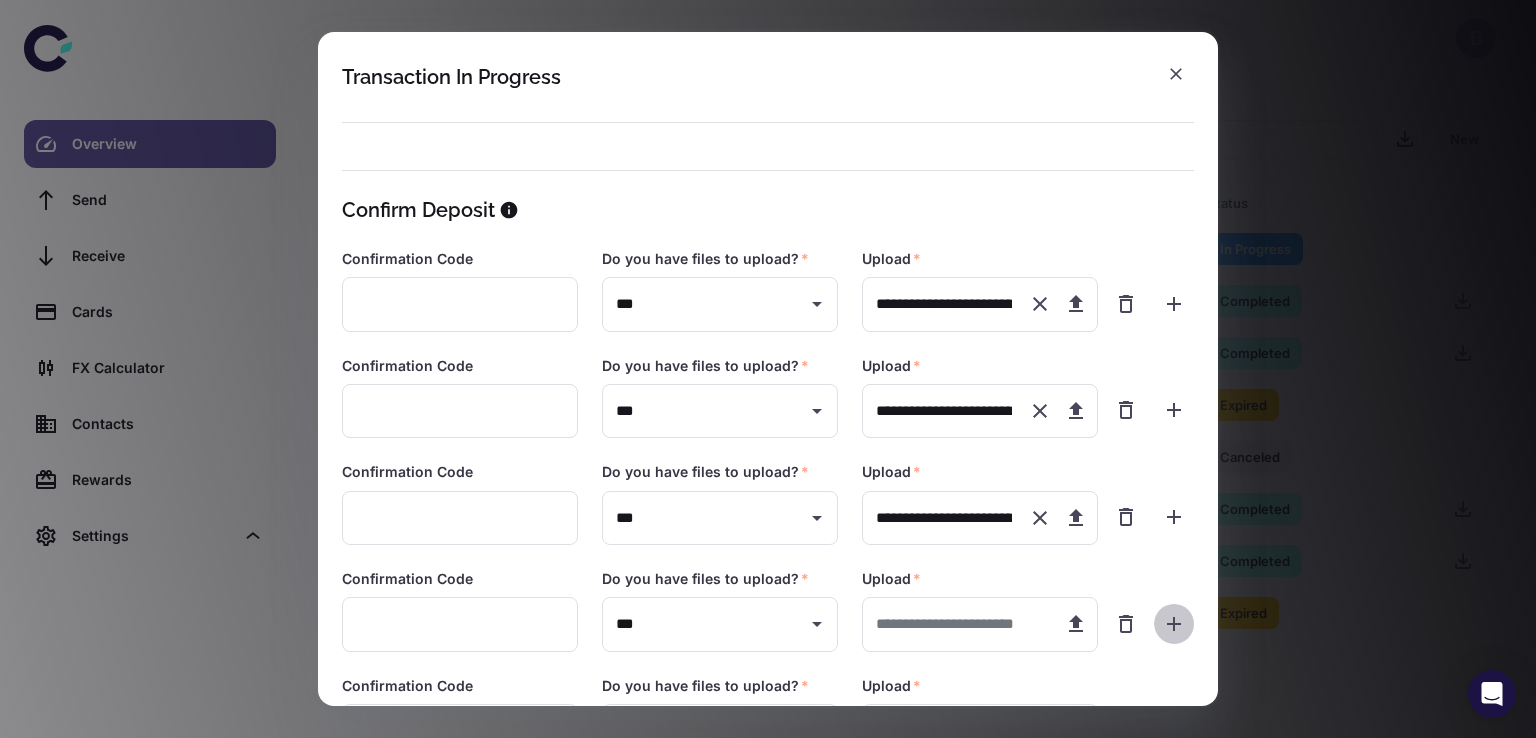 click 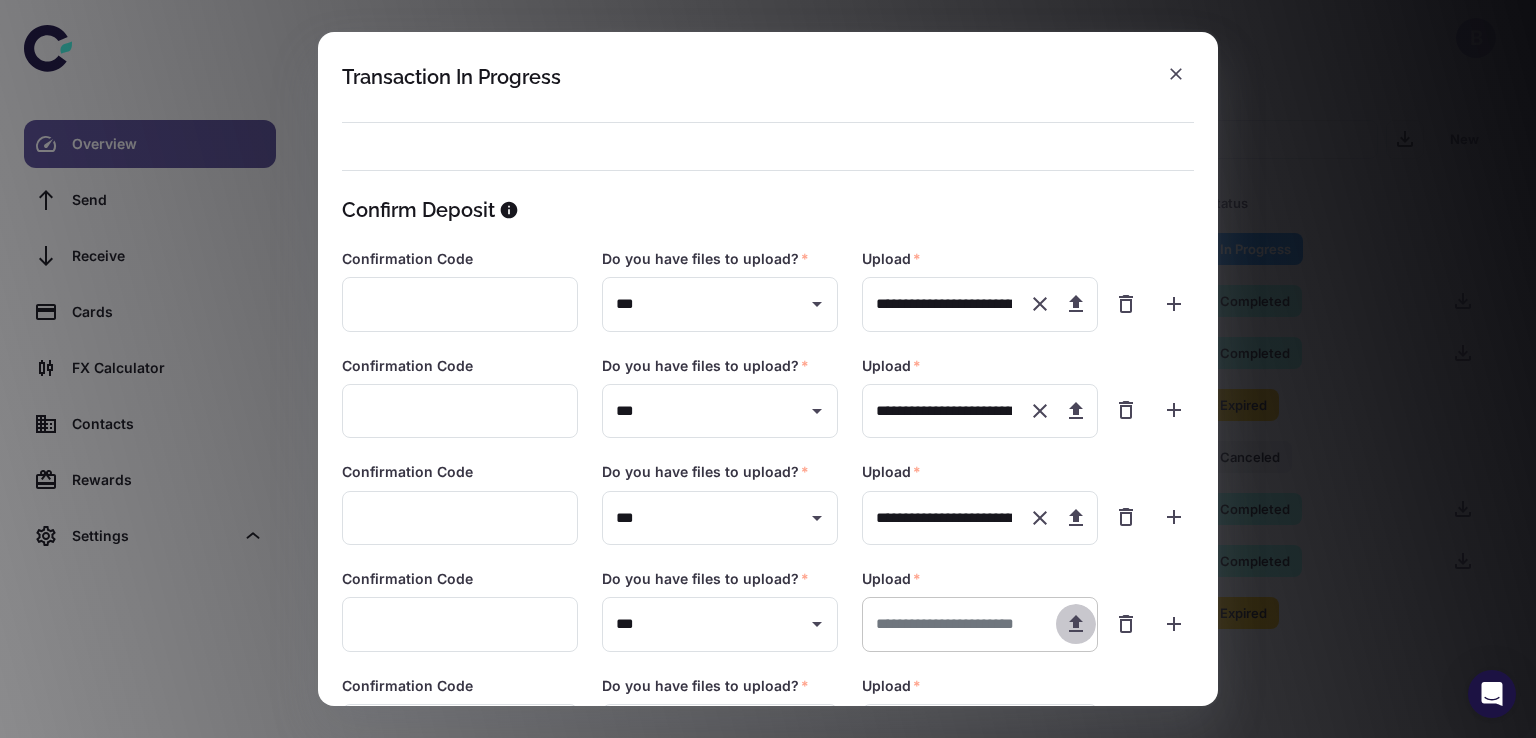 click 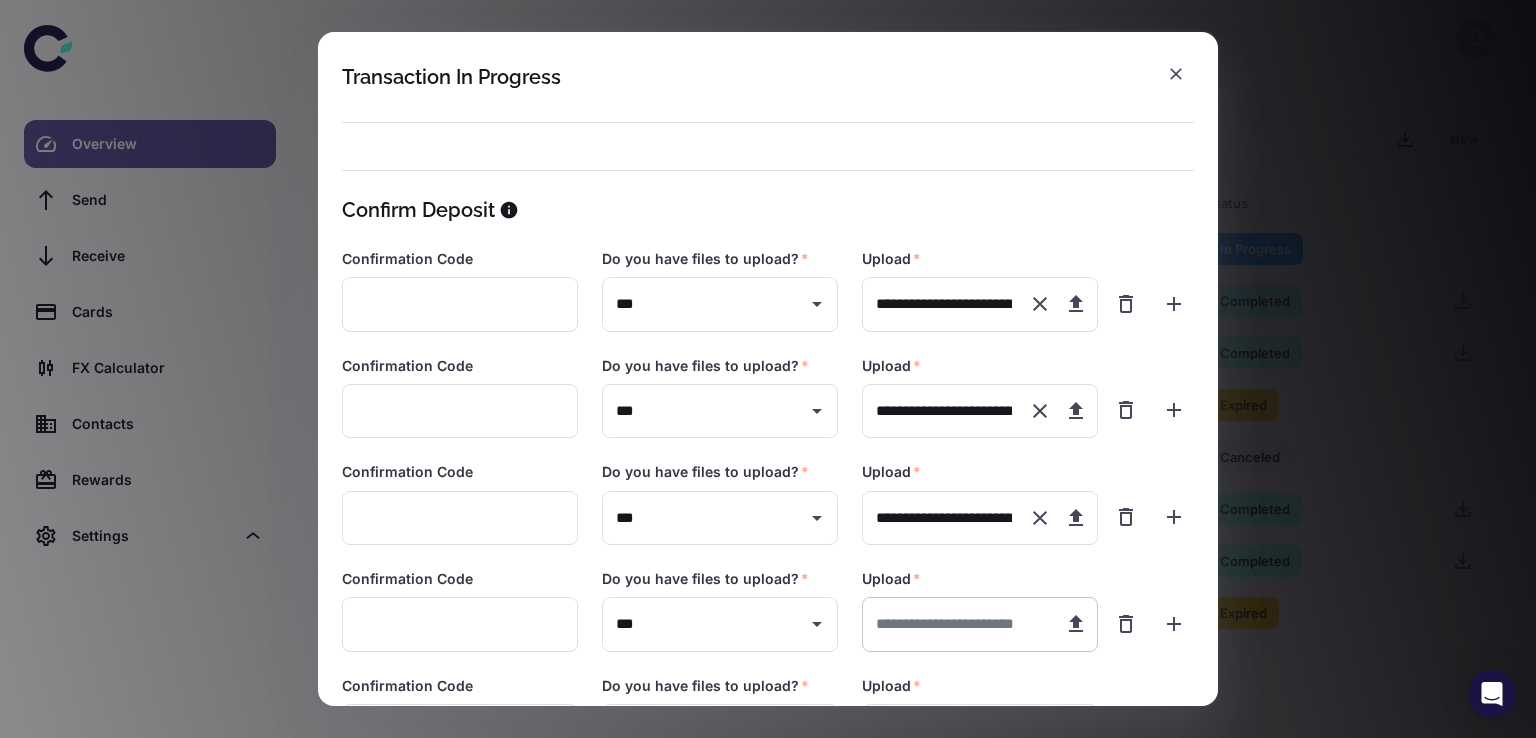 type on "**********" 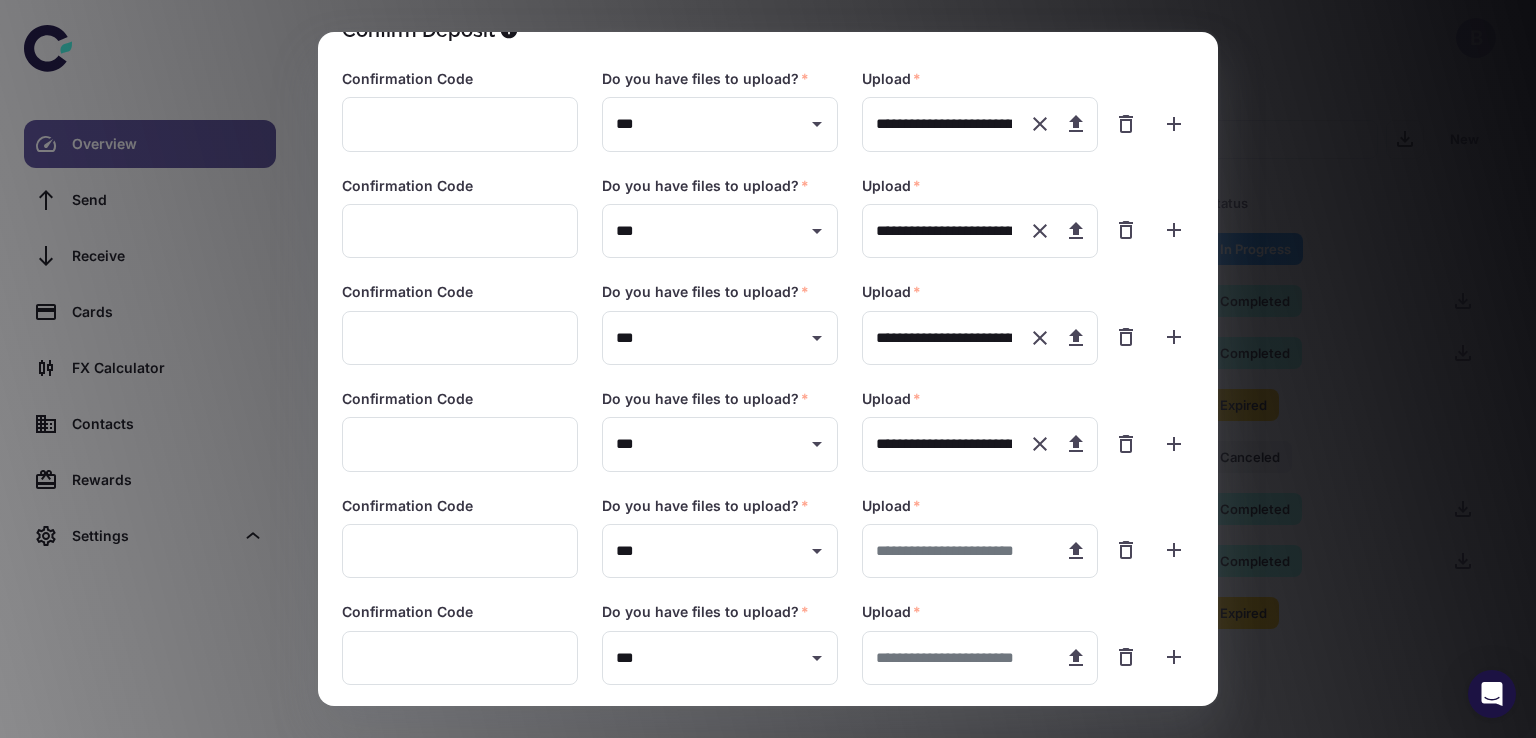 scroll, scrollTop: 188, scrollLeft: 0, axis: vertical 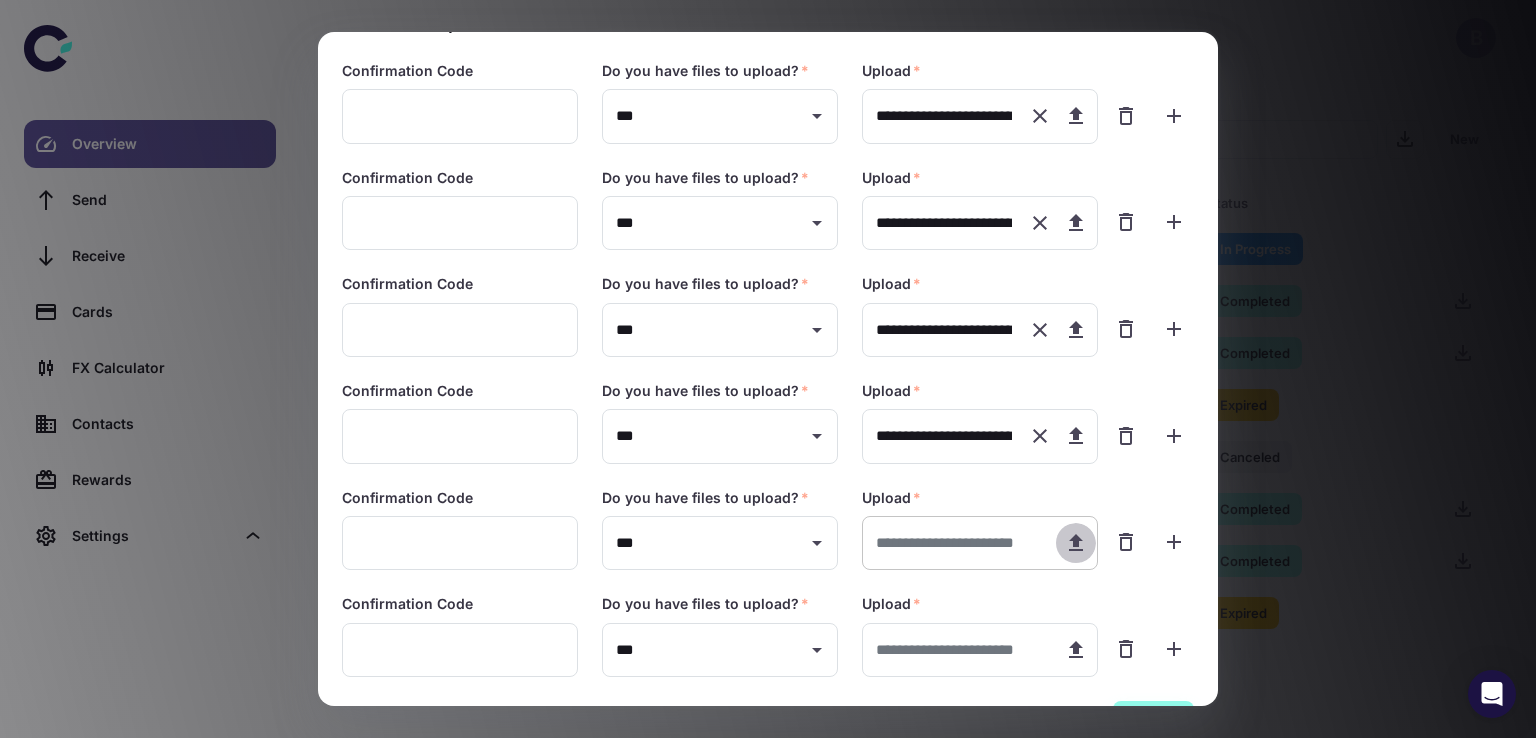 click 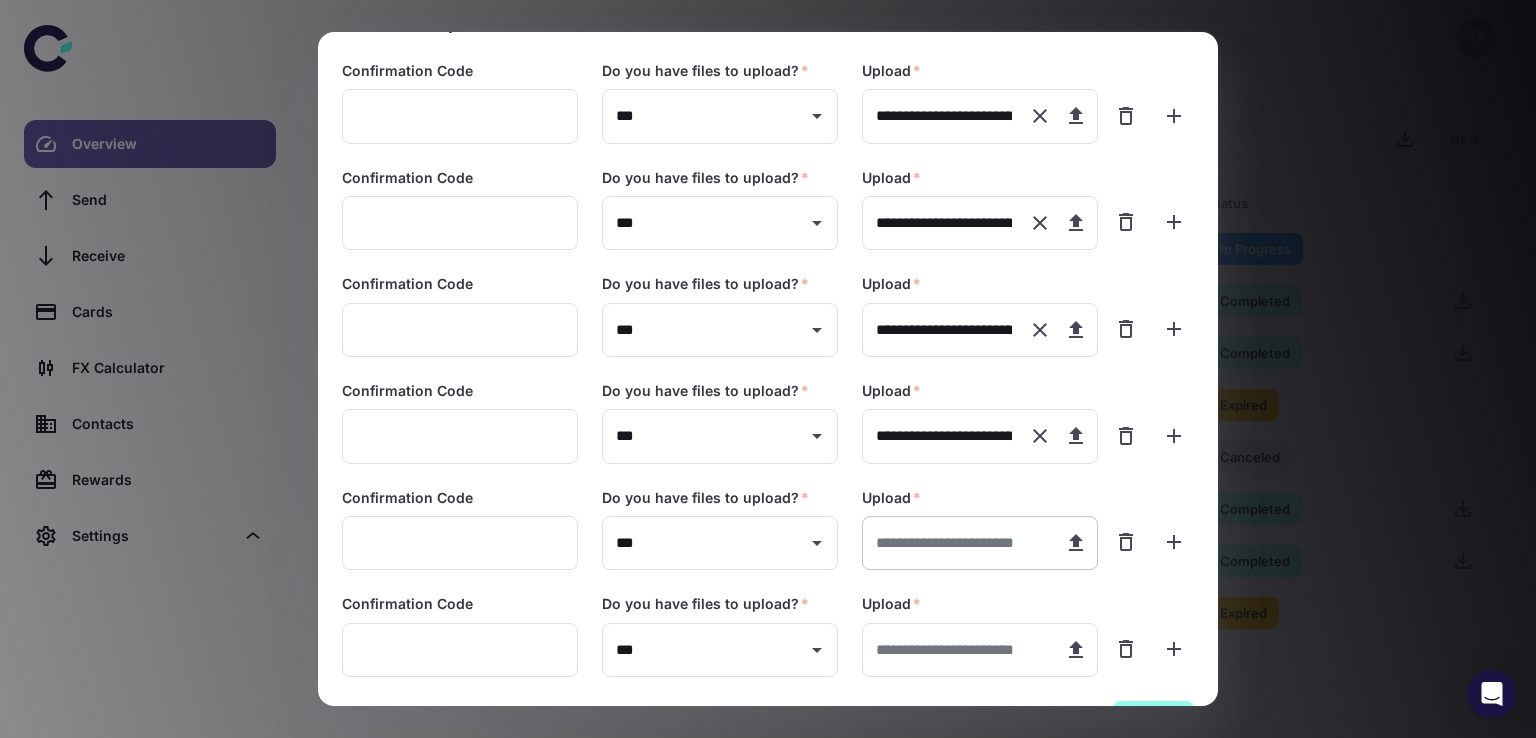 type on "**********" 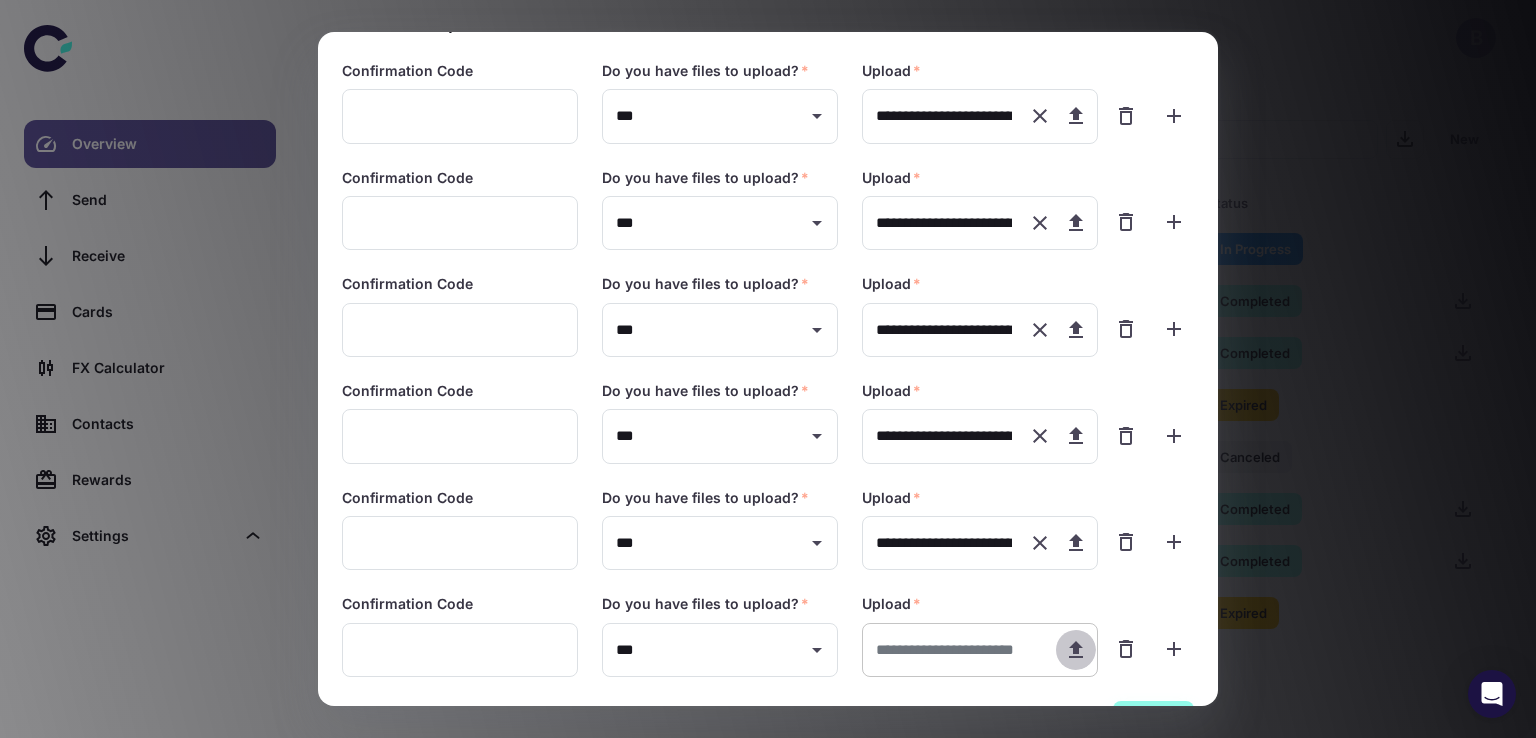 click 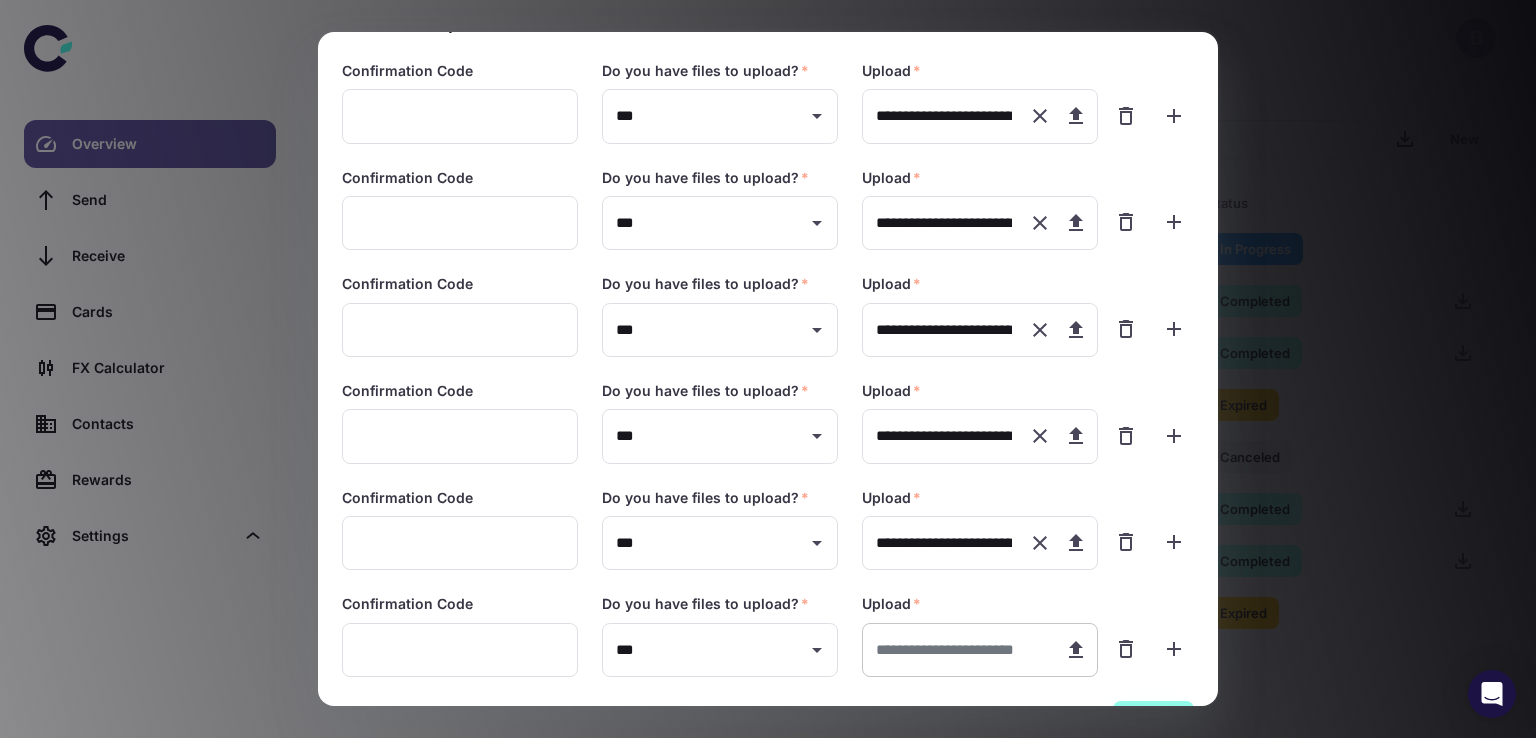 type on "**********" 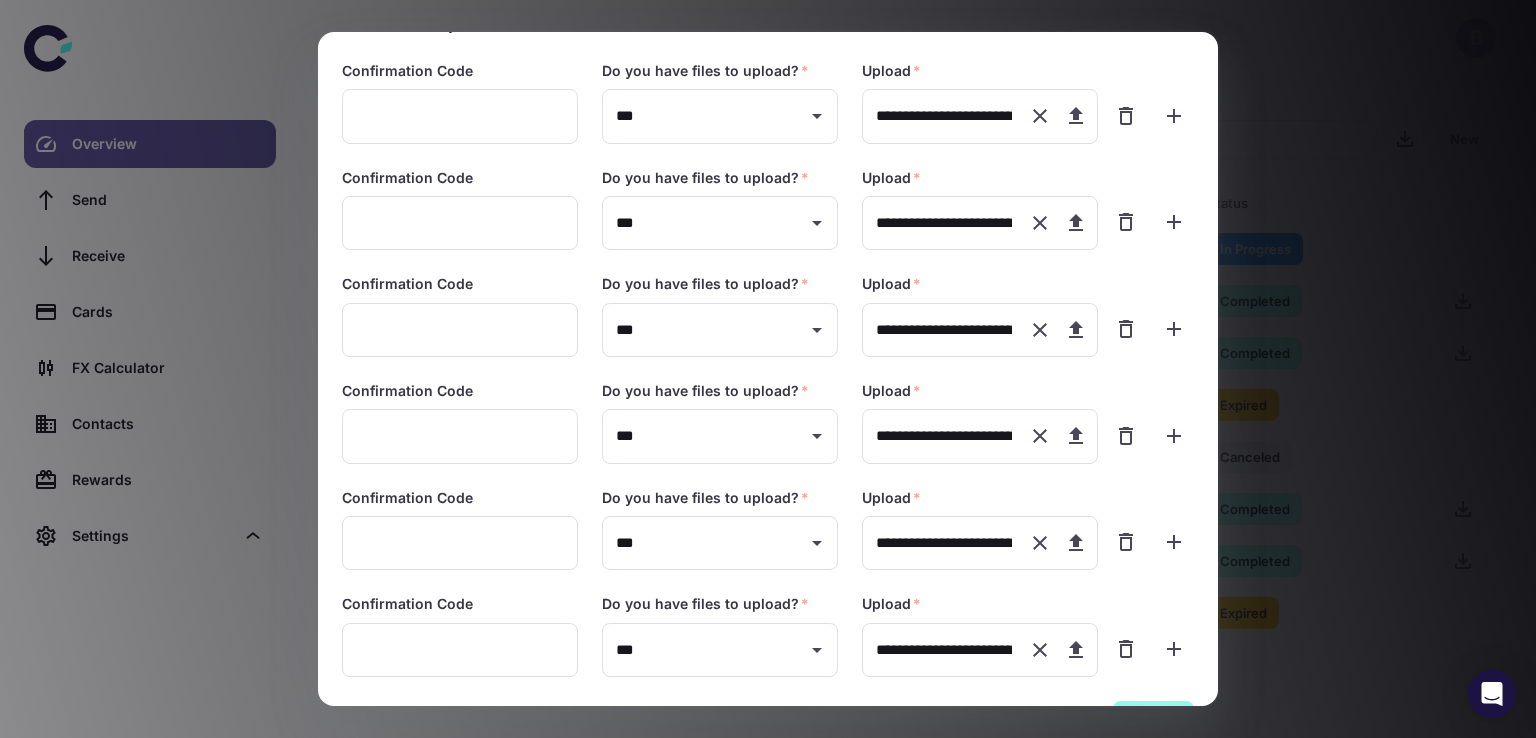 scroll, scrollTop: 255, scrollLeft: 0, axis: vertical 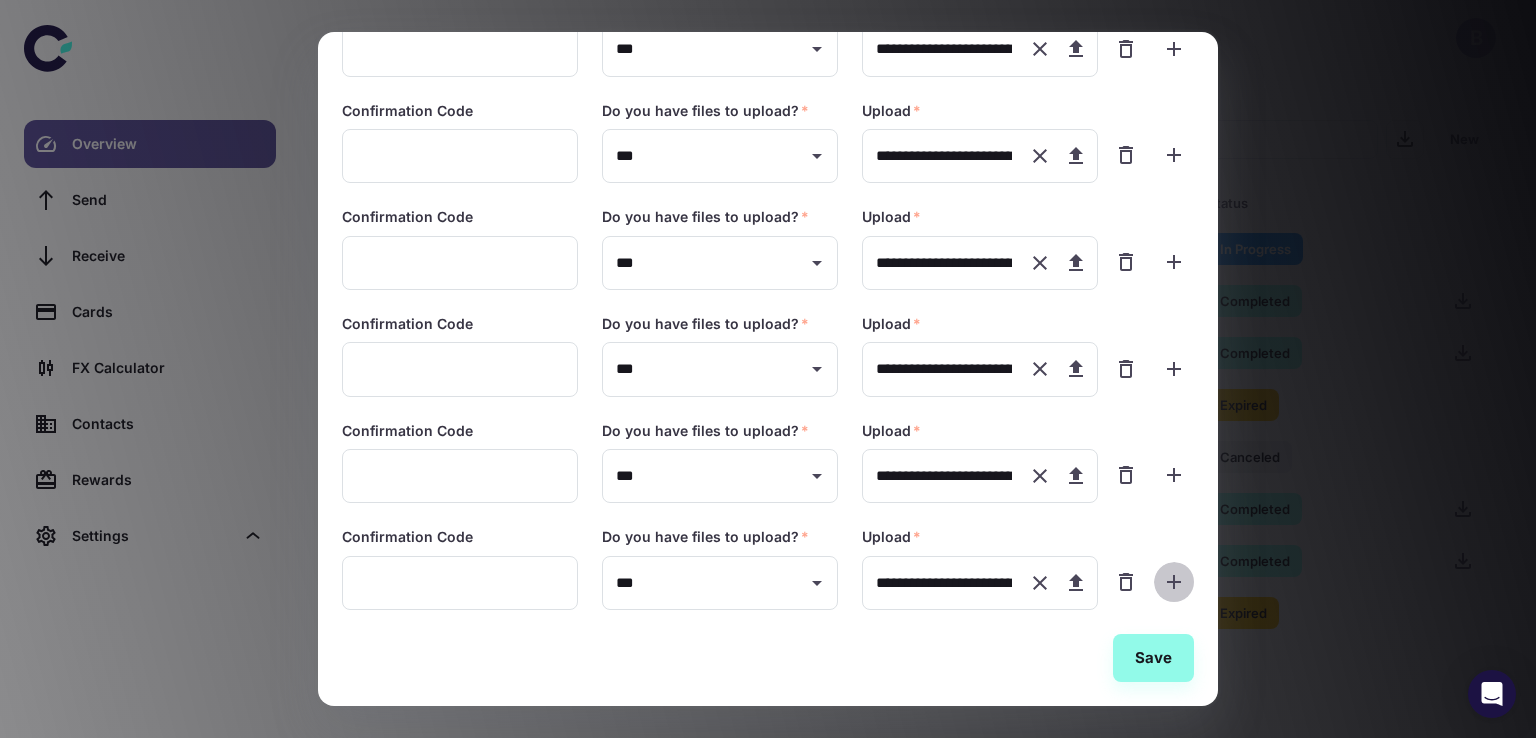 click 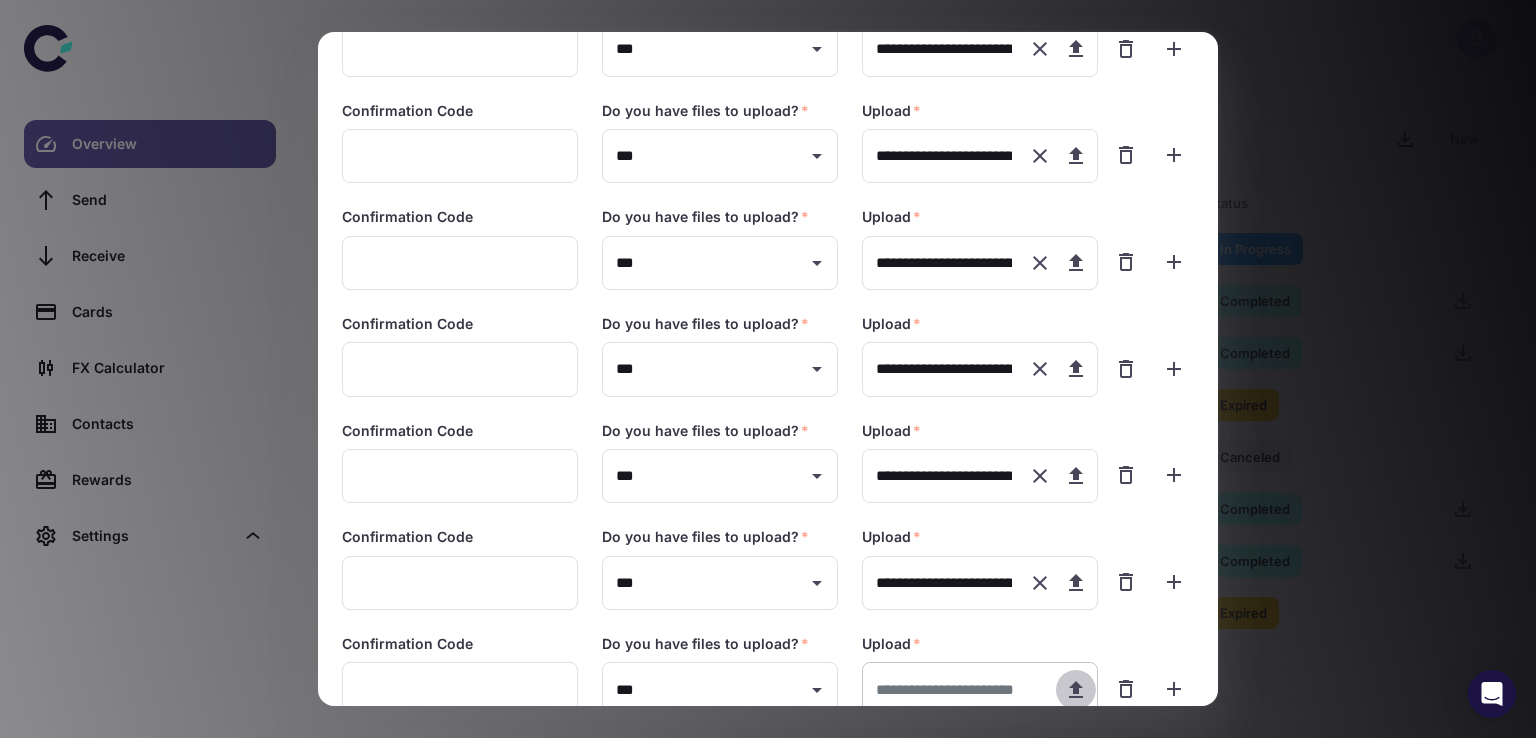 click 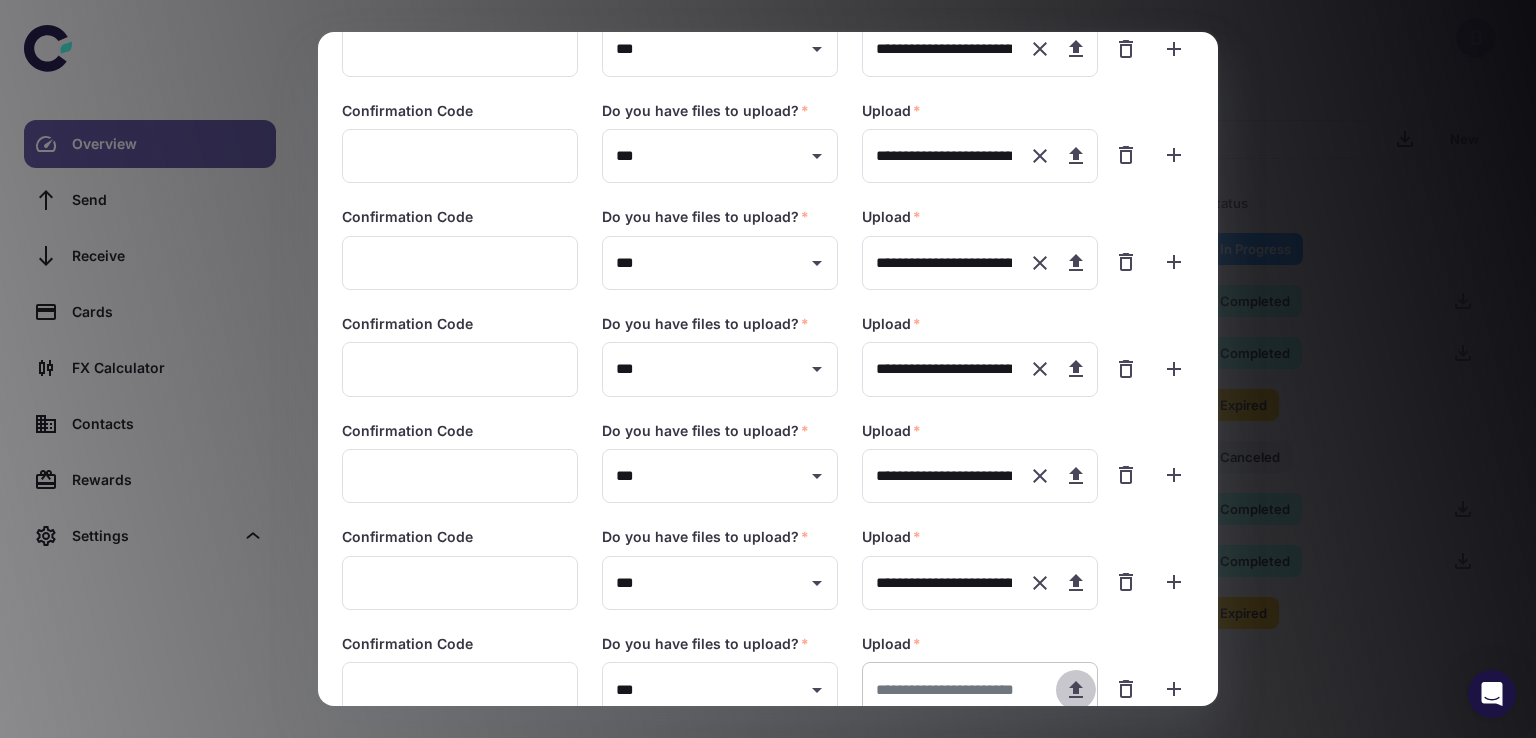 click 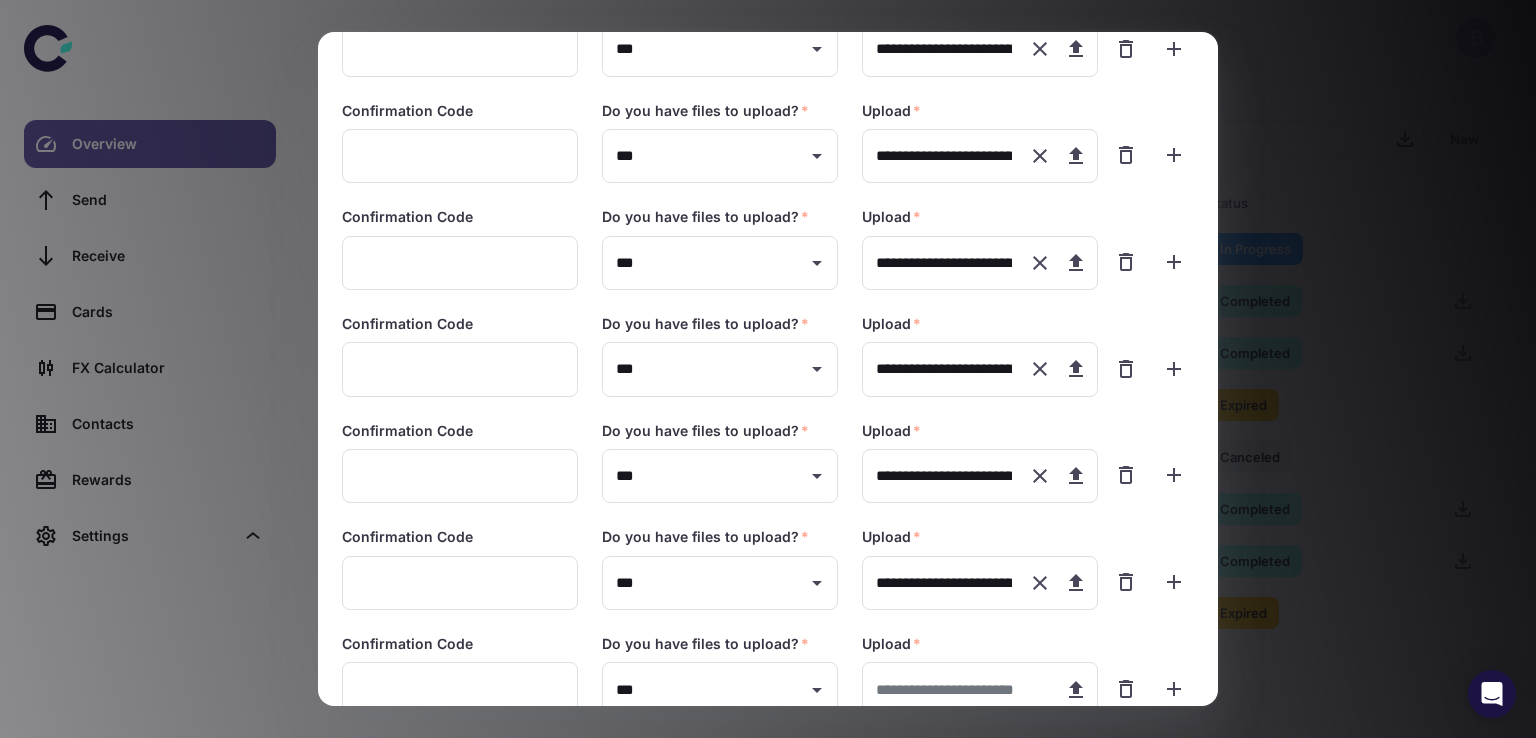 scroll, scrollTop: 362, scrollLeft: 0, axis: vertical 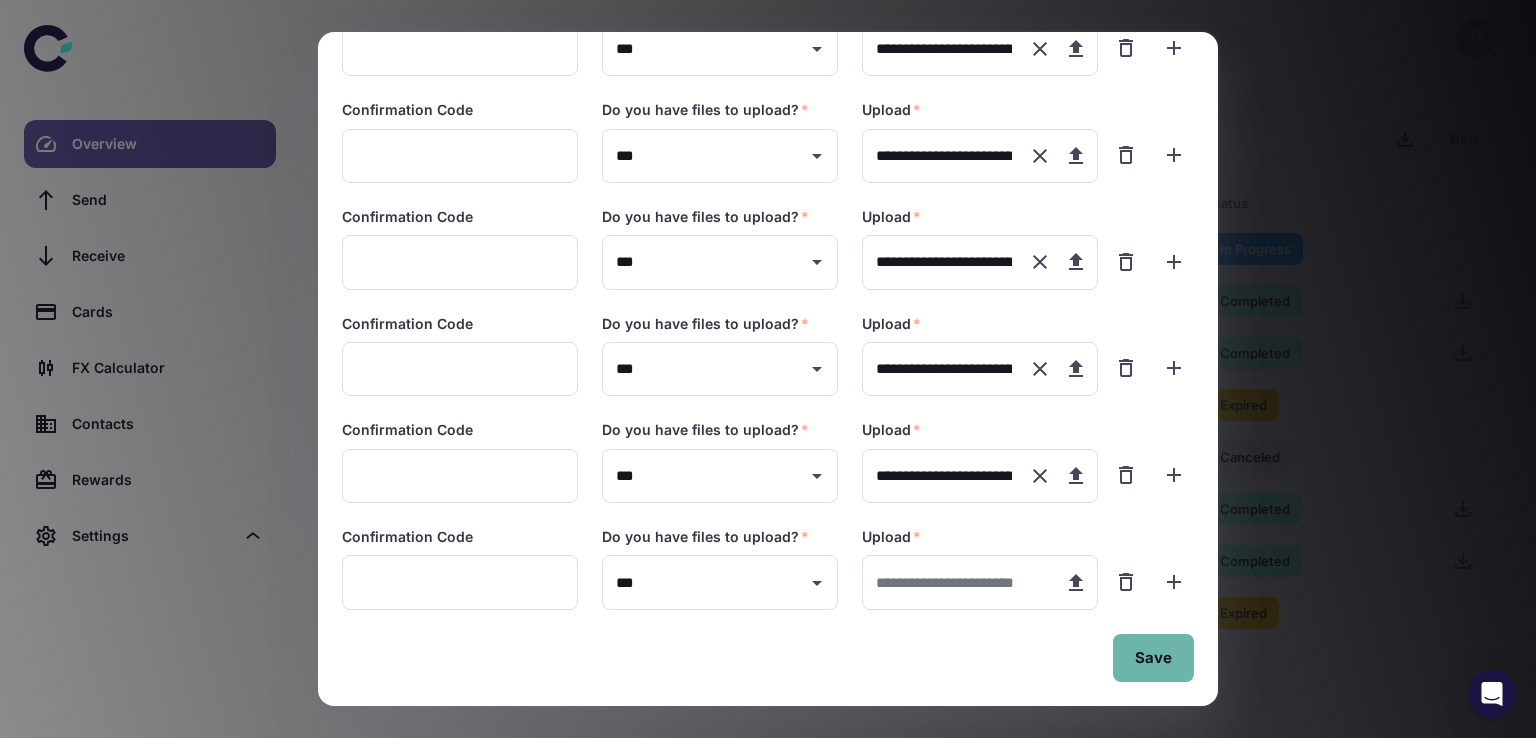 click on "Save" at bounding box center (1153, 658) 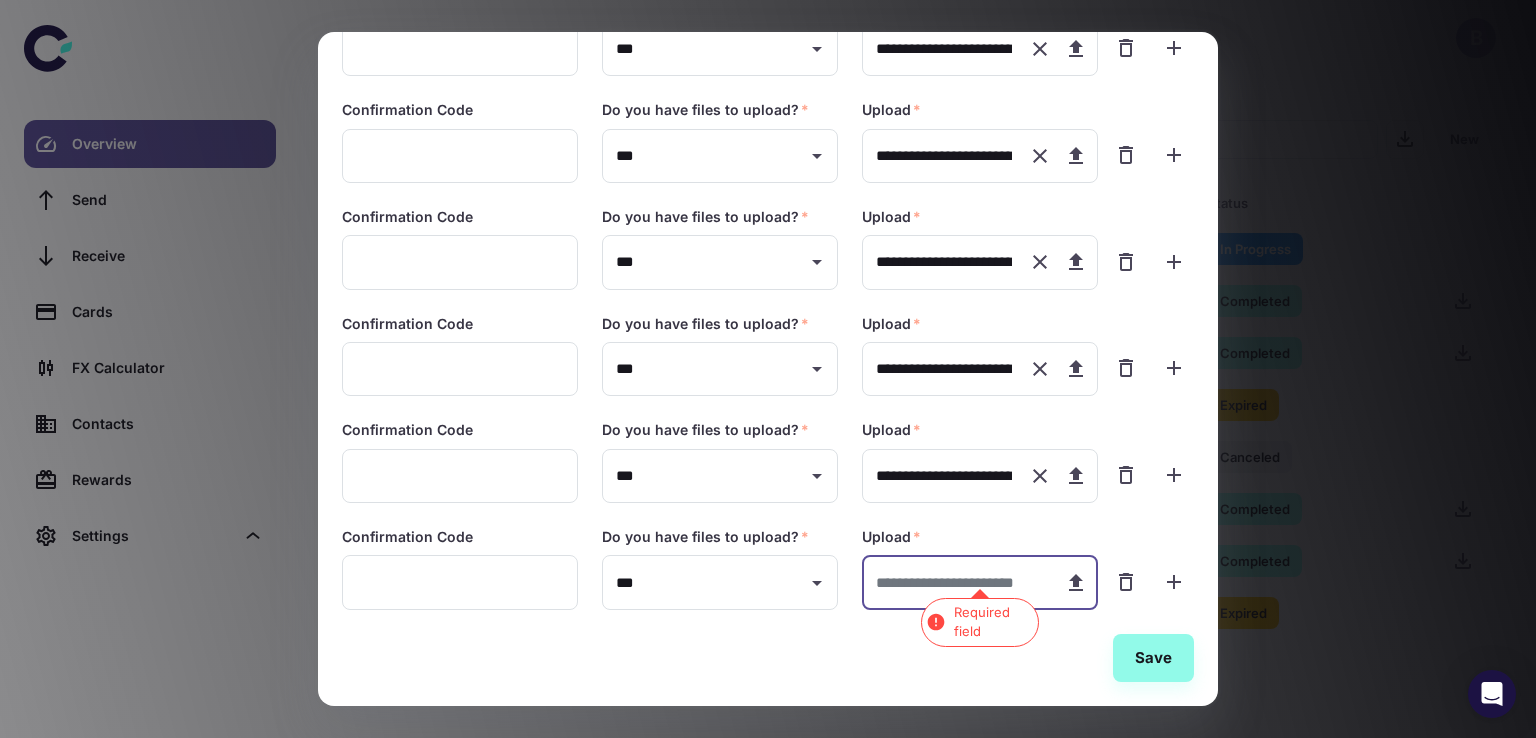 click on "Required field" at bounding box center [980, 622] 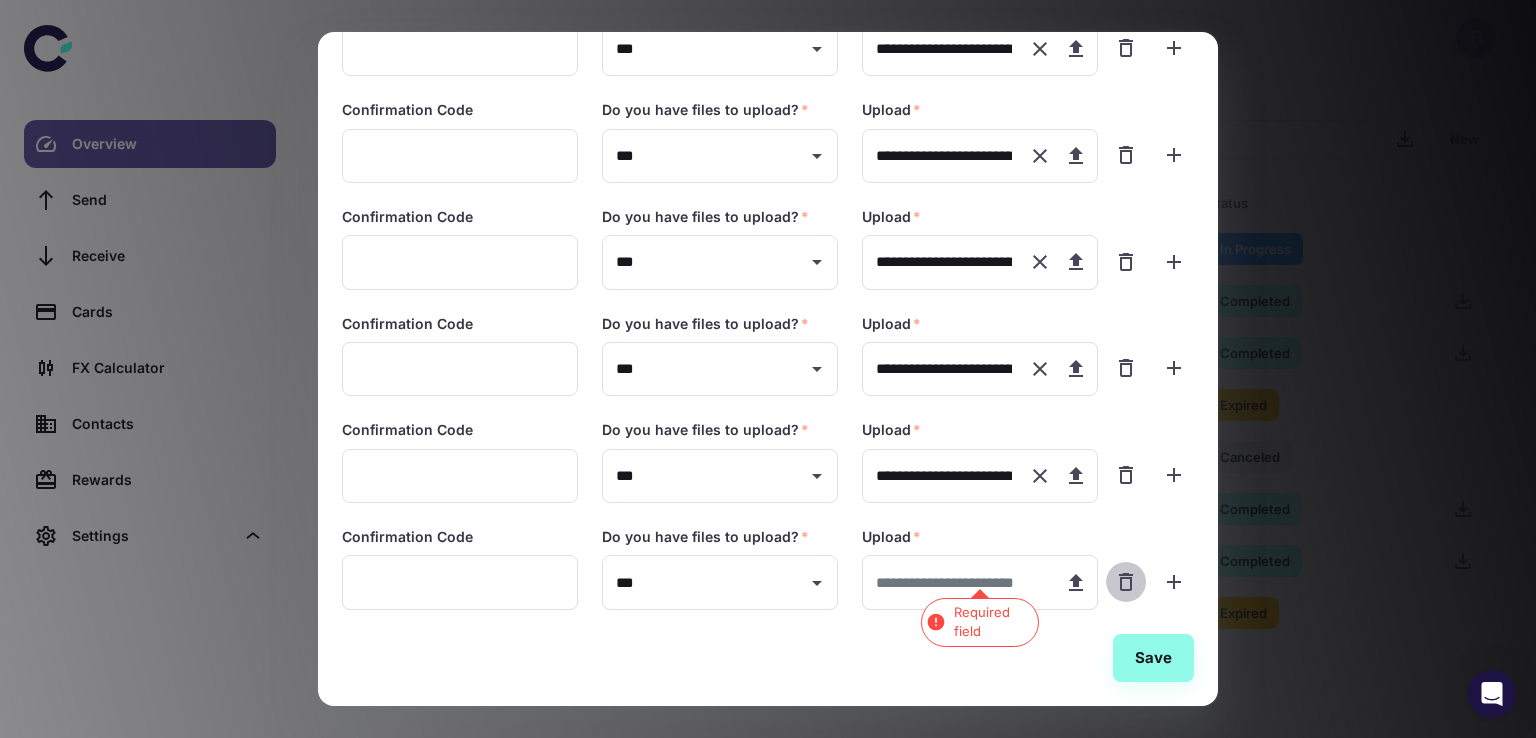 click 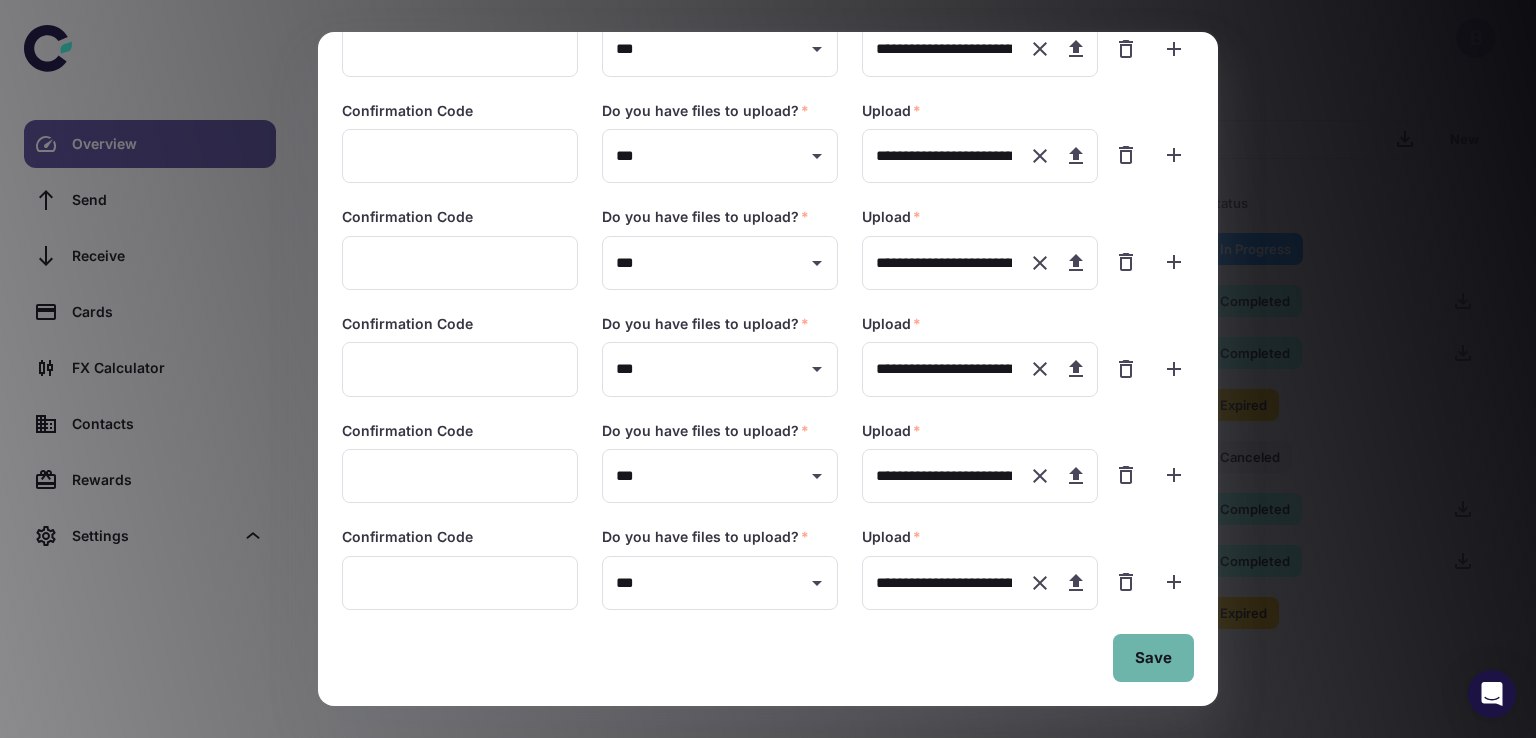 click on "Save" at bounding box center [1153, 658] 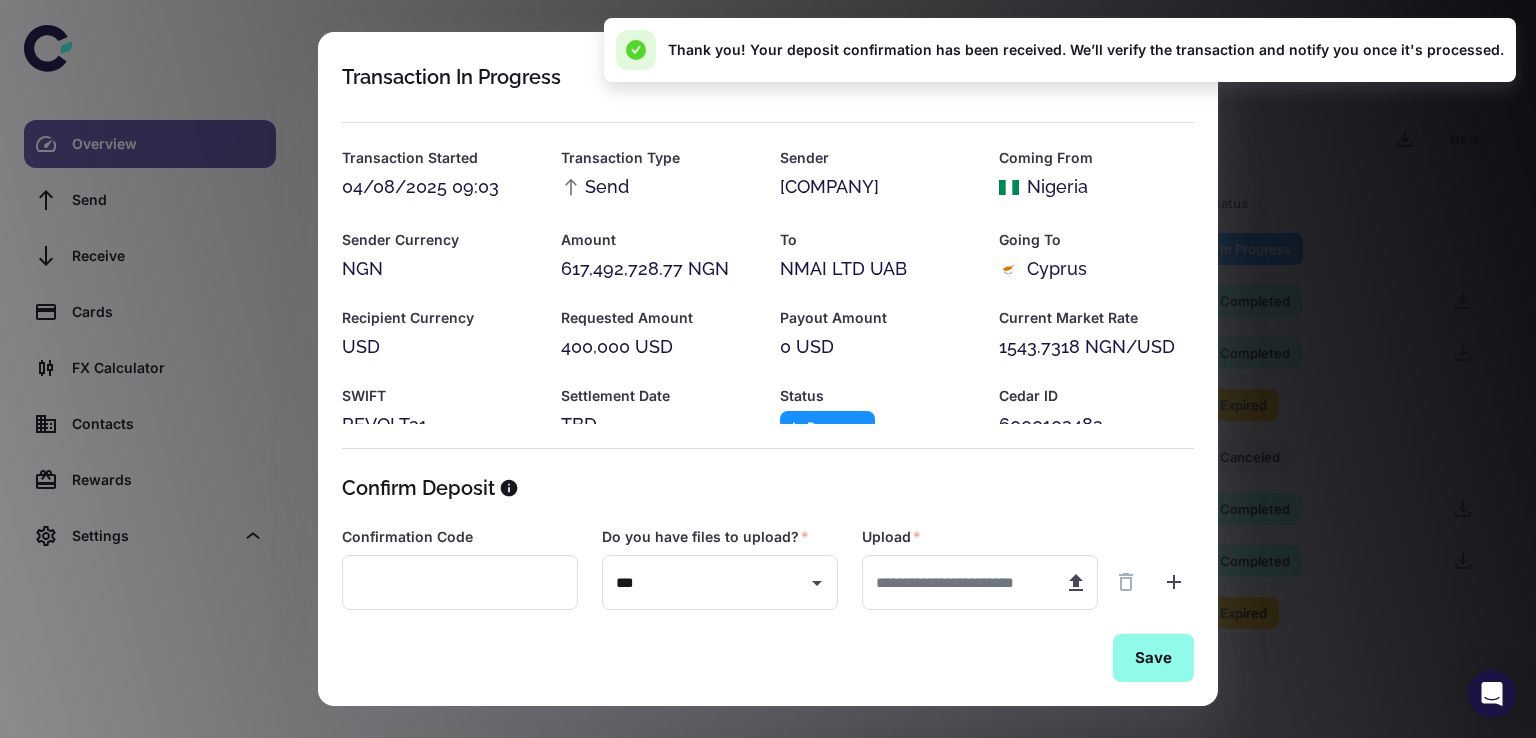 scroll, scrollTop: 0, scrollLeft: 0, axis: both 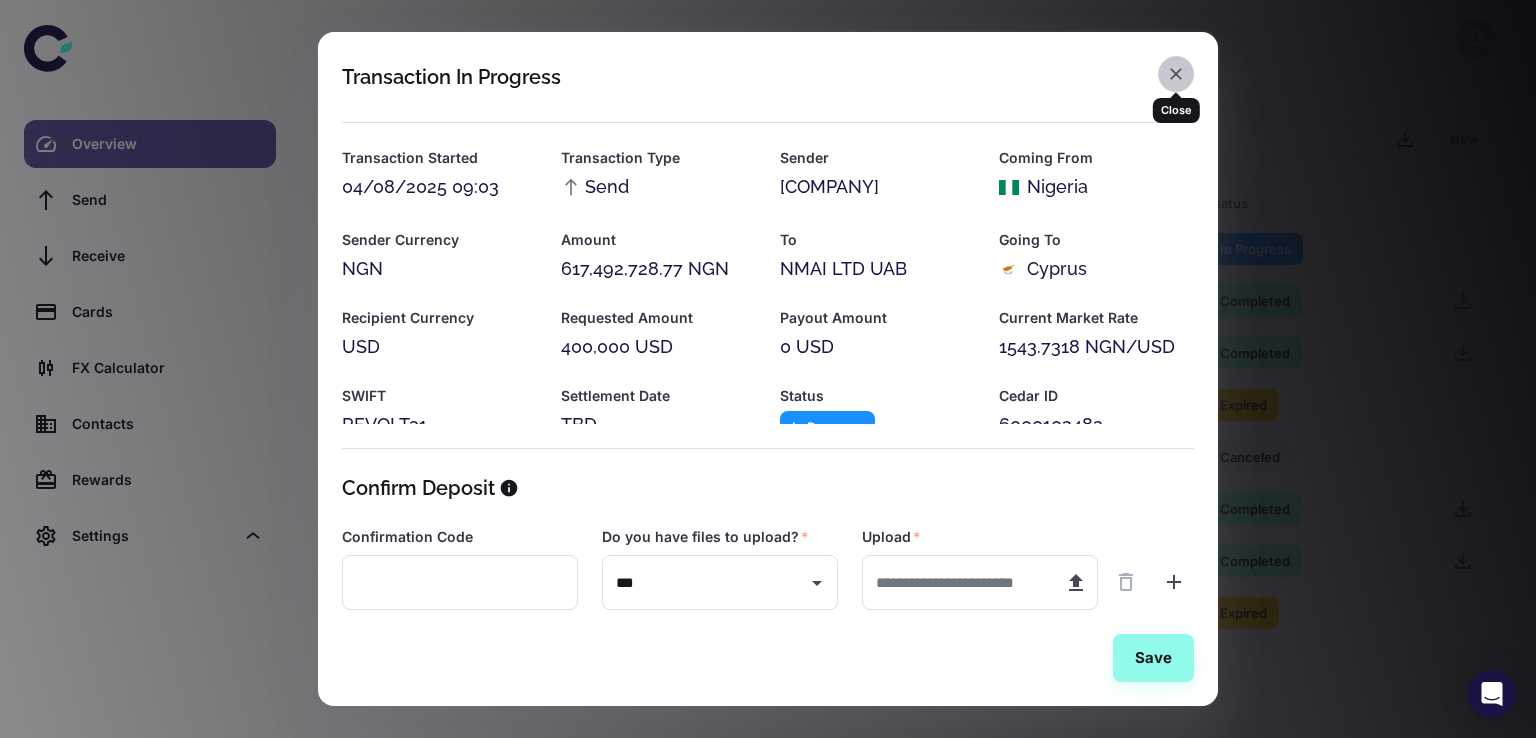 click 